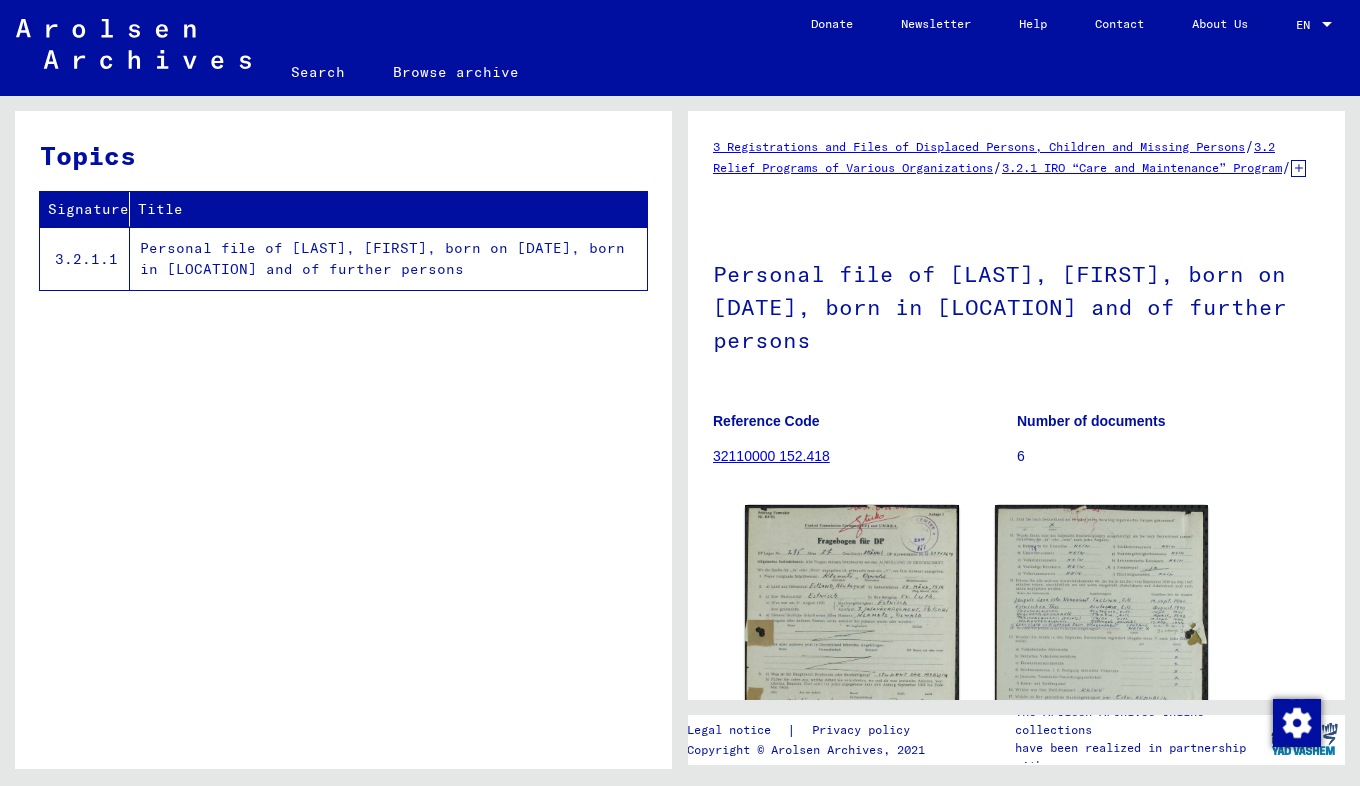 scroll, scrollTop: 0, scrollLeft: 0, axis: both 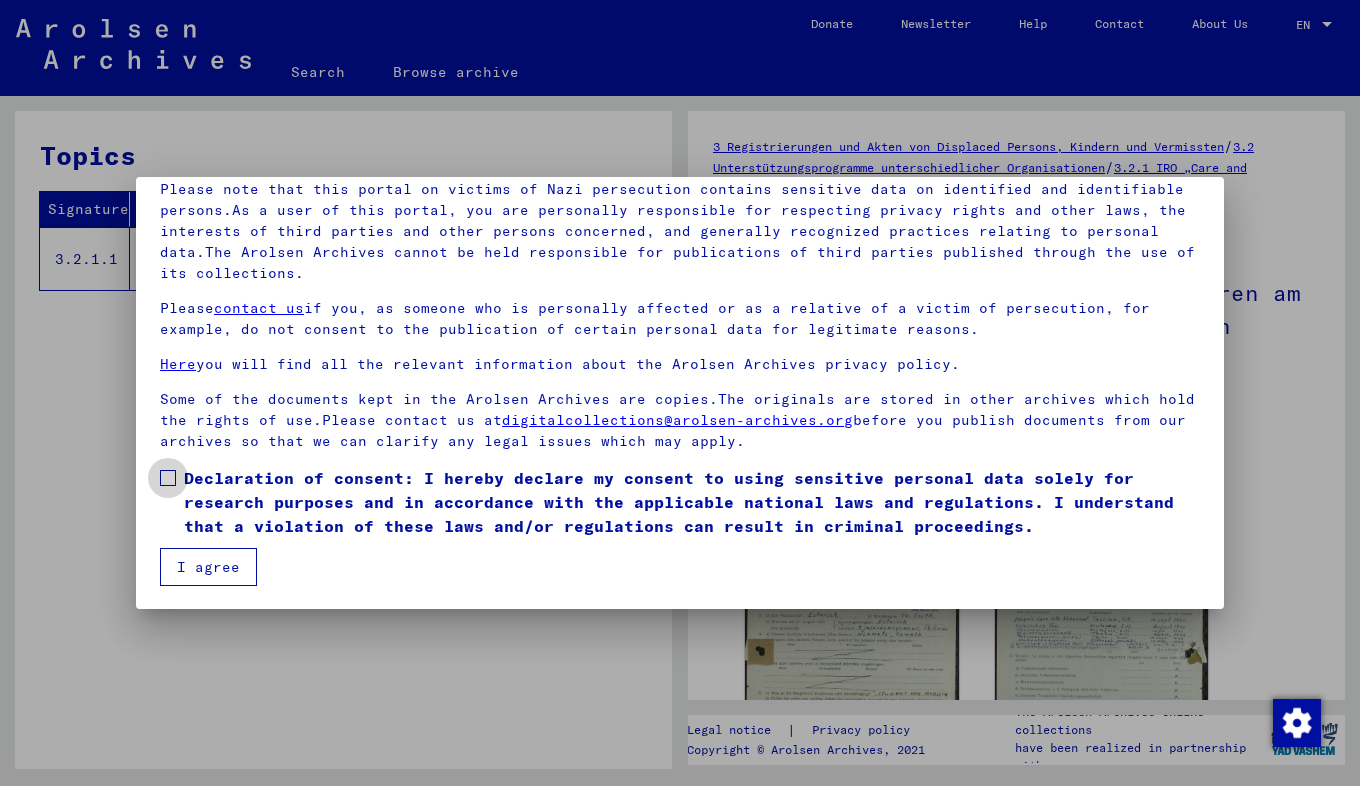 click at bounding box center (168, 478) 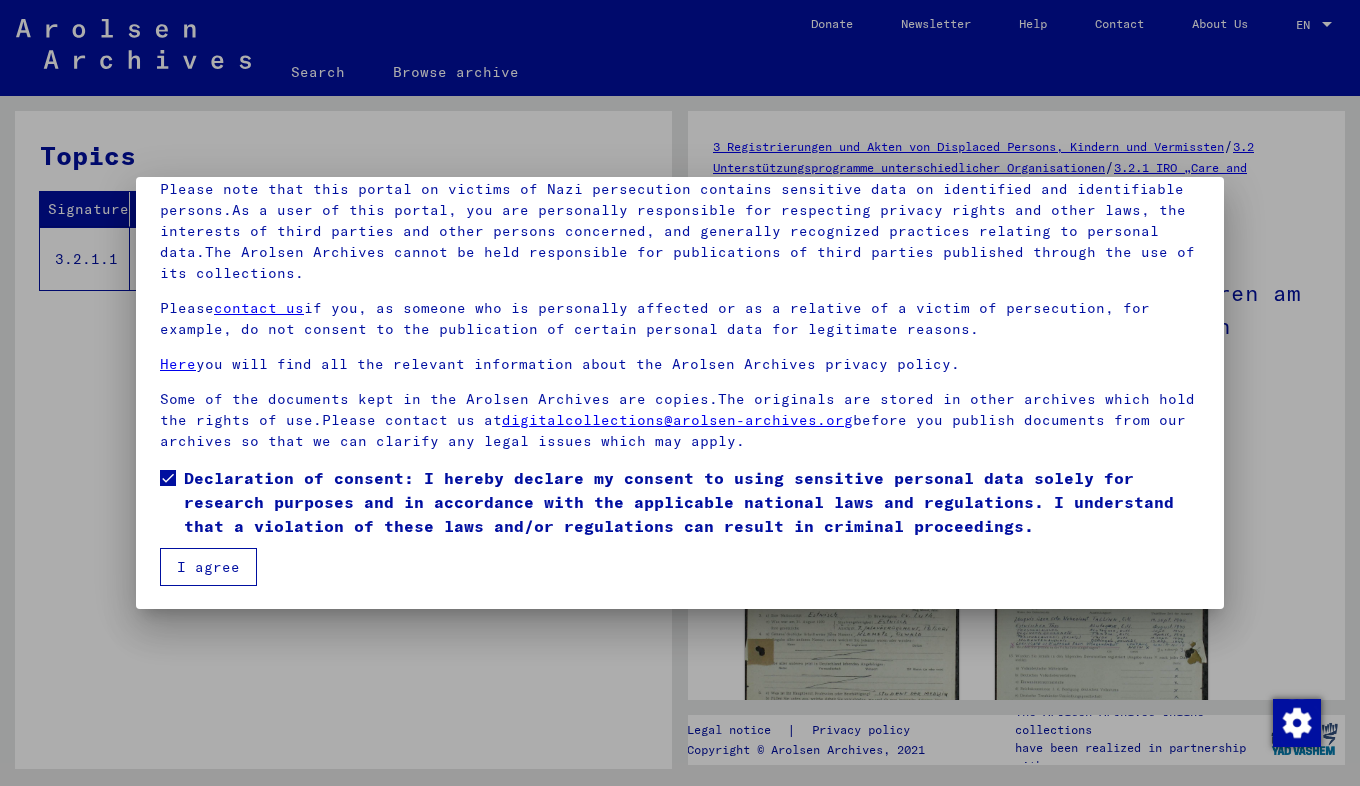 click on "I agree" at bounding box center [208, 567] 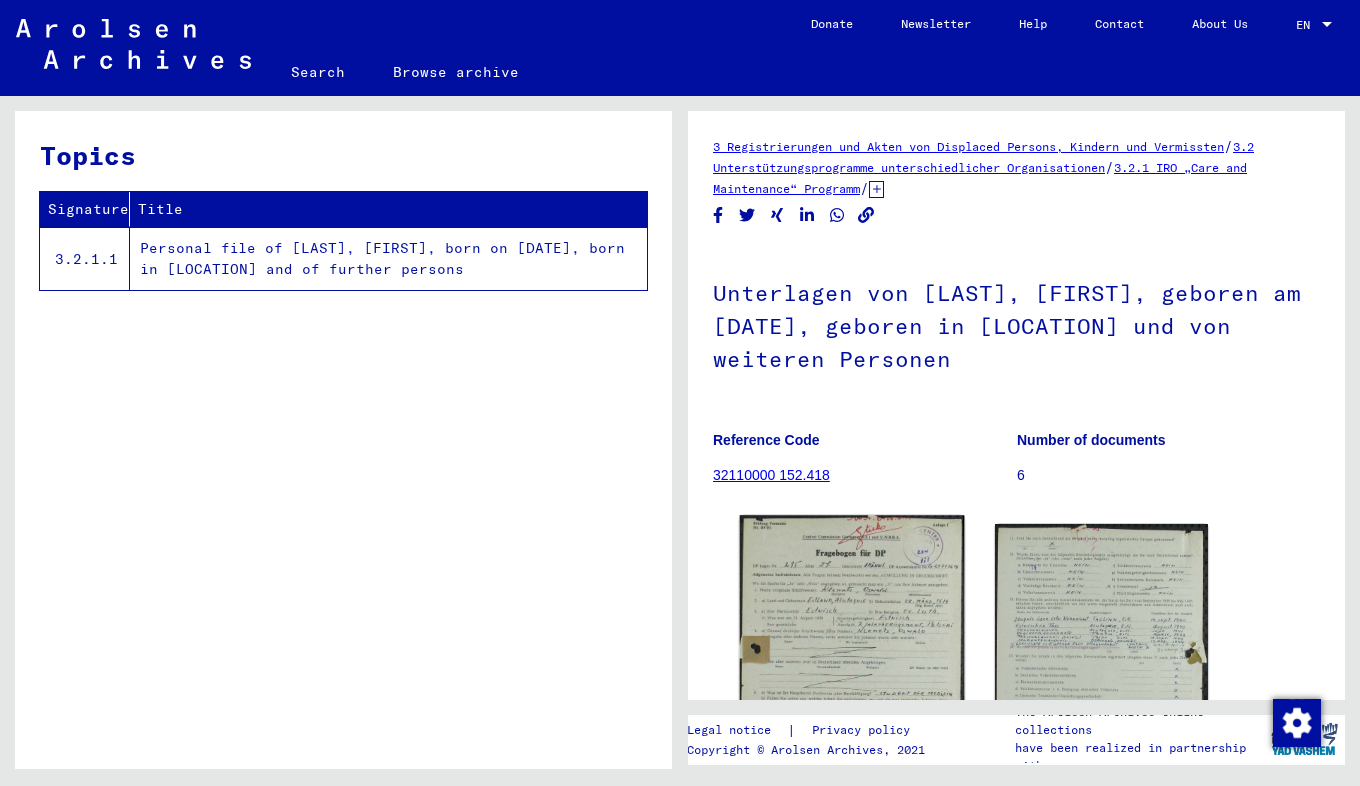 click 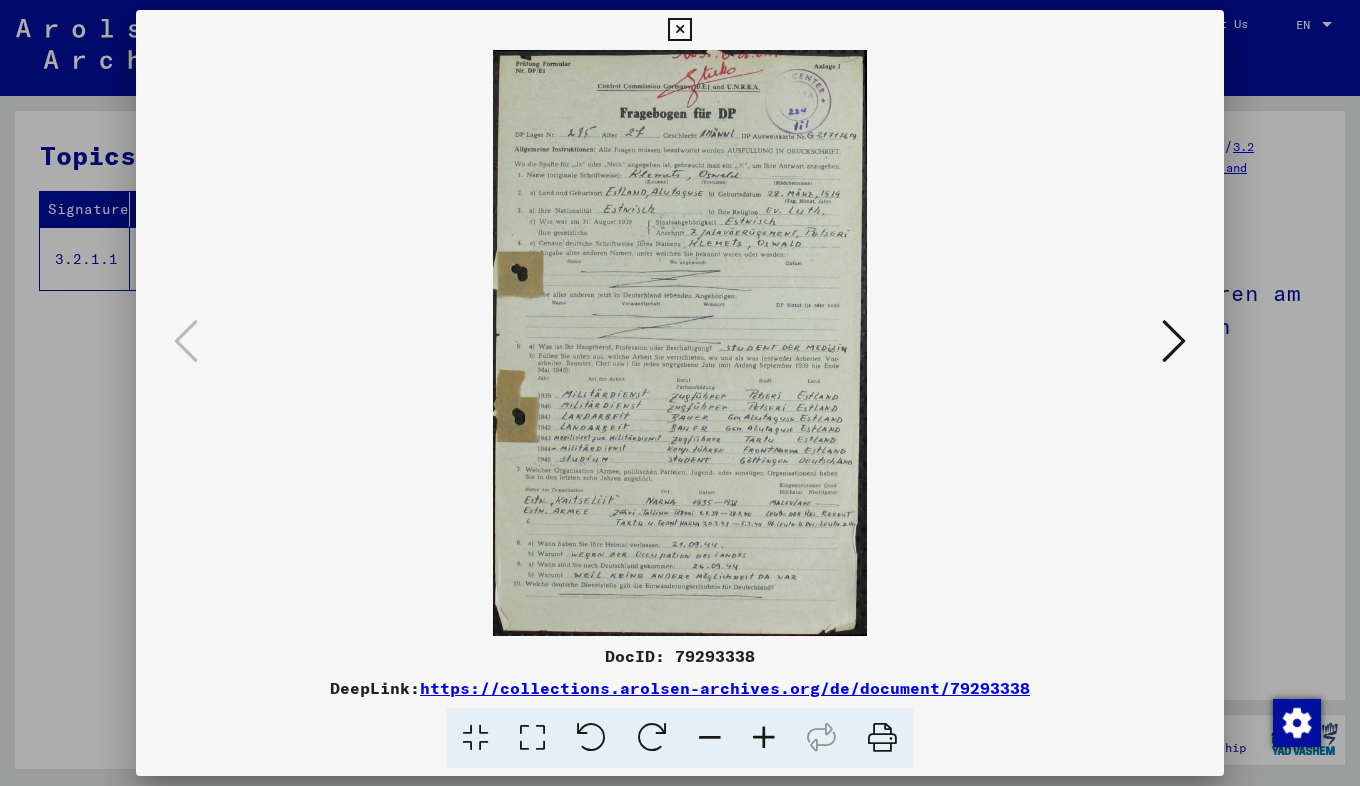 click at bounding box center [1174, 341] 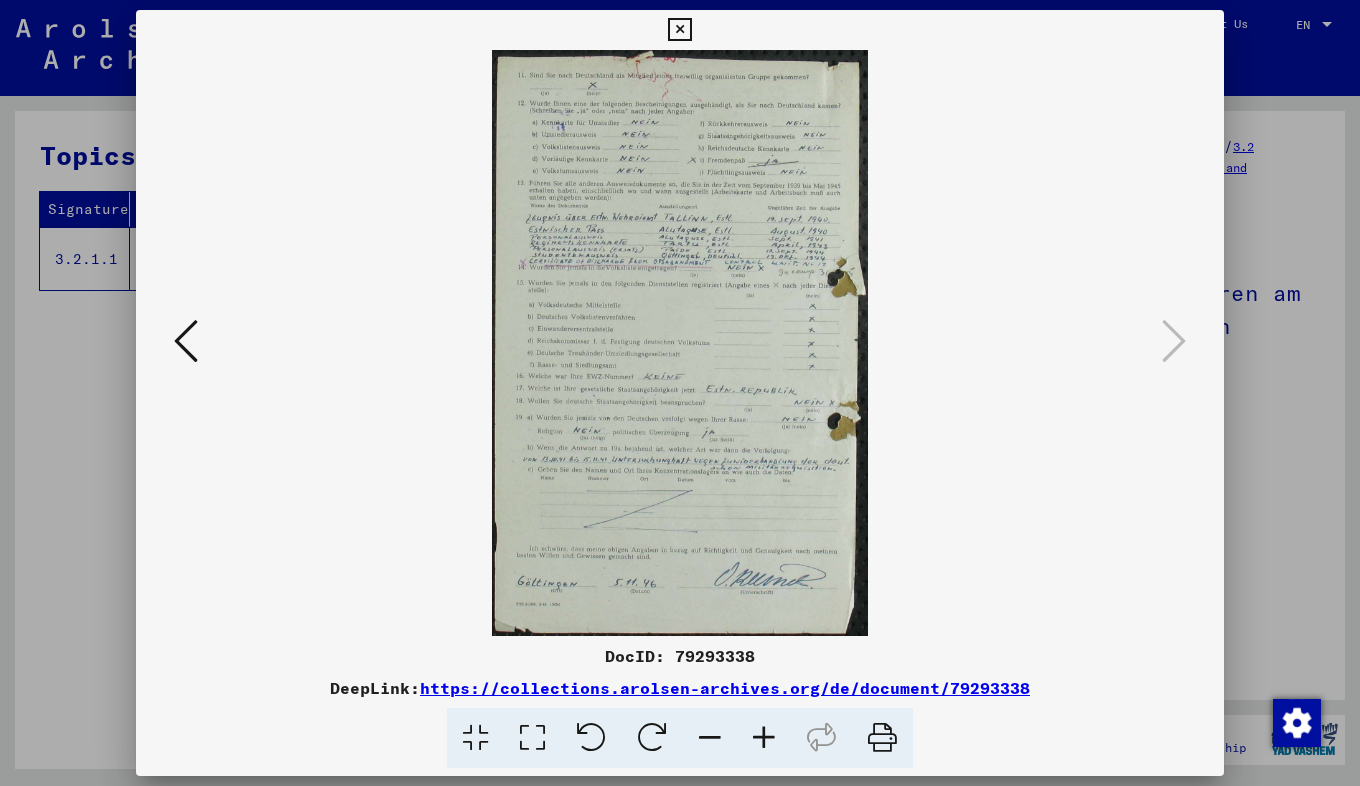 click at bounding box center [680, 393] 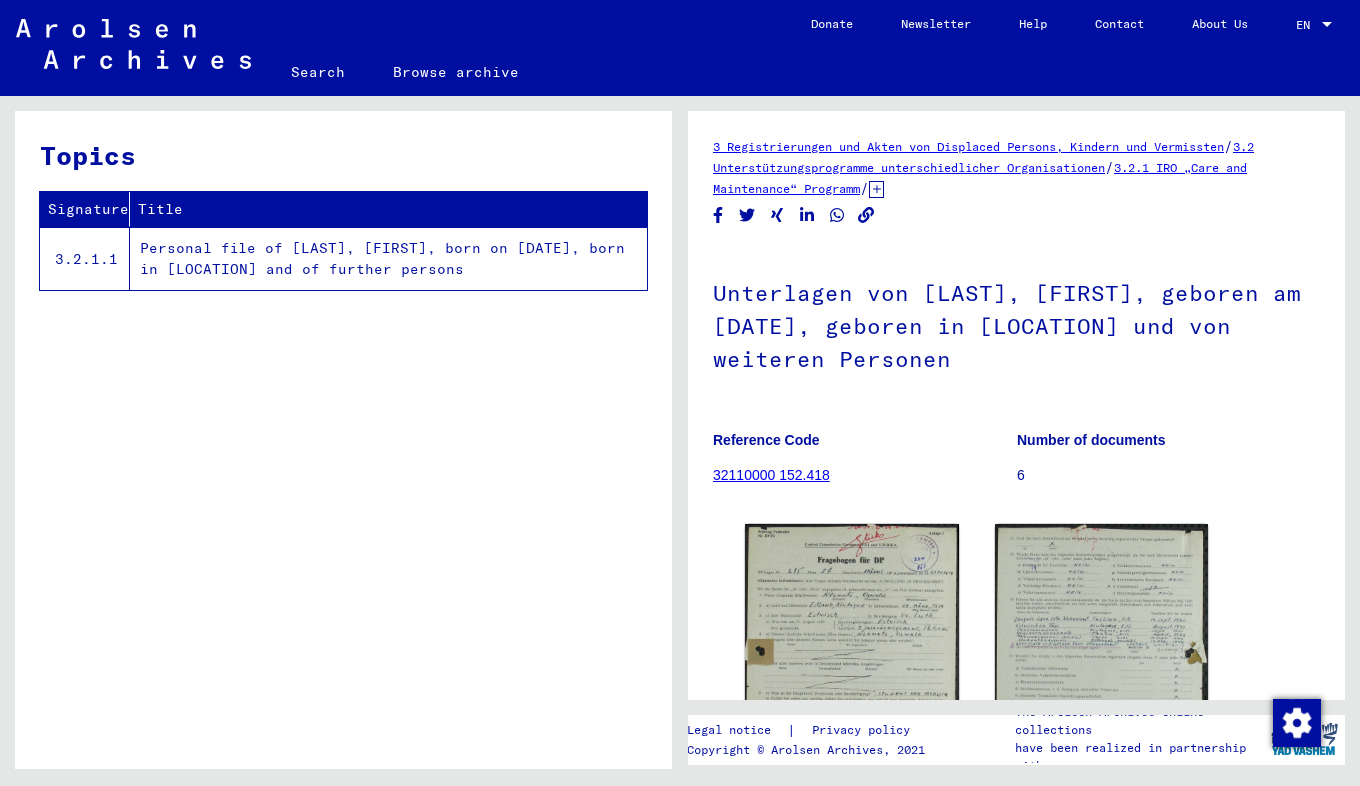 click on "Personal file of KLEMETS, OSWALD, born on 29-Mar-1919, born in [REGION] and of further persons" 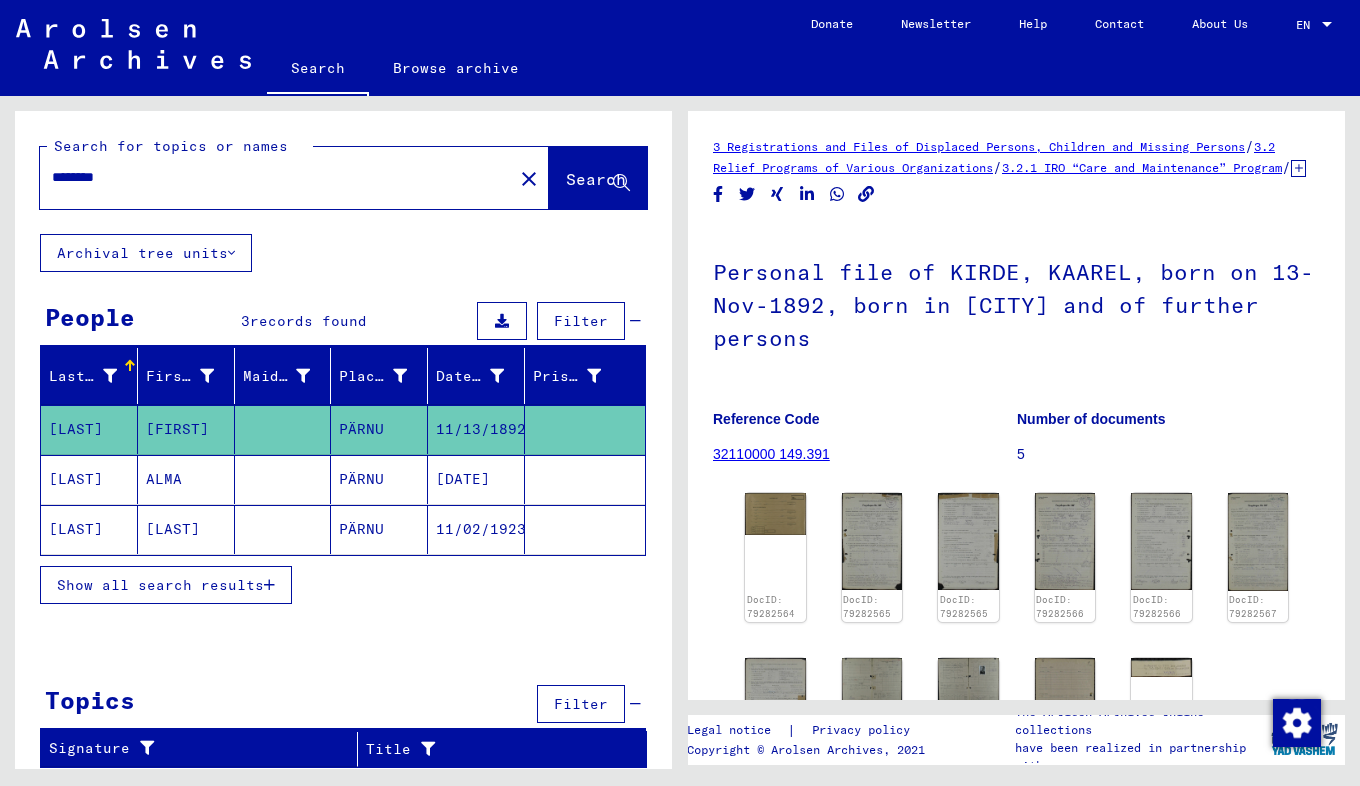 scroll, scrollTop: 0, scrollLeft: 0, axis: both 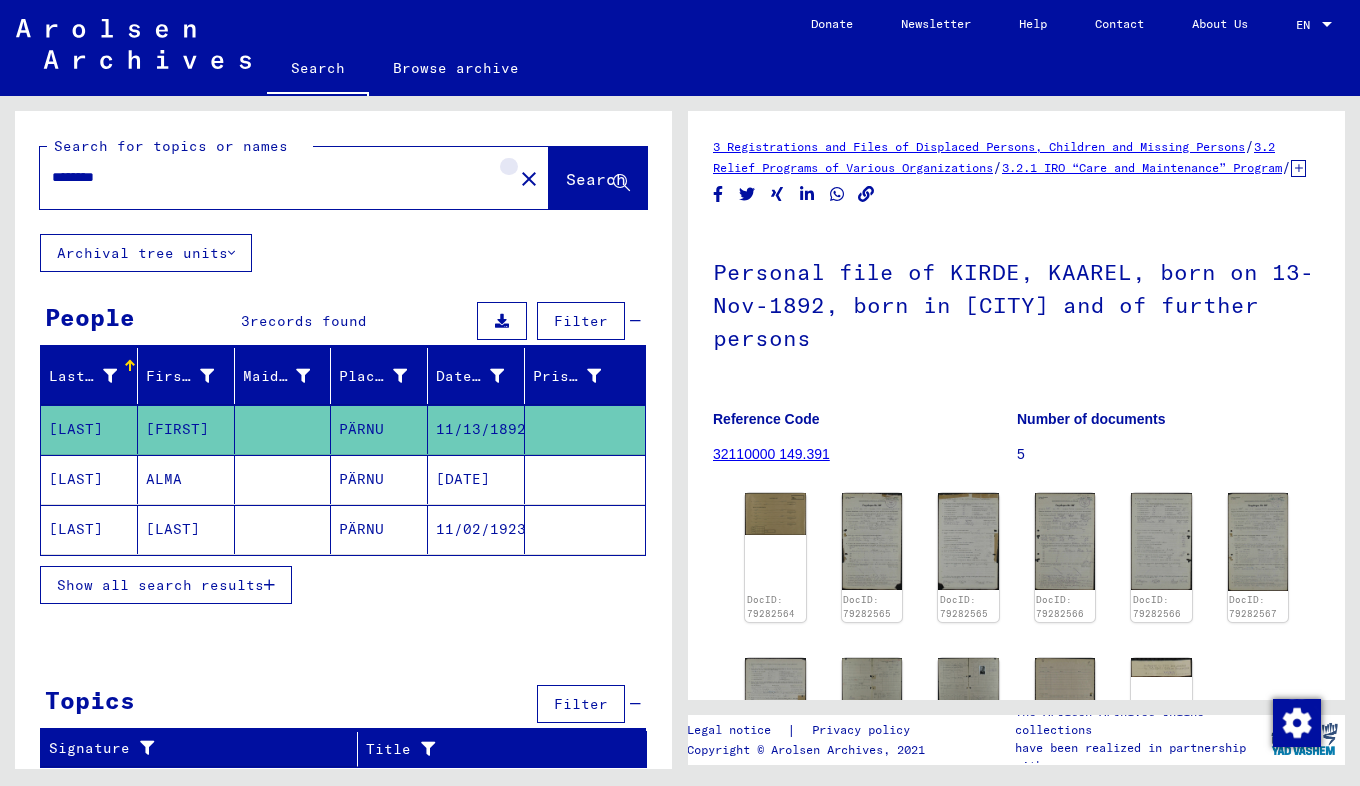 click on "close" 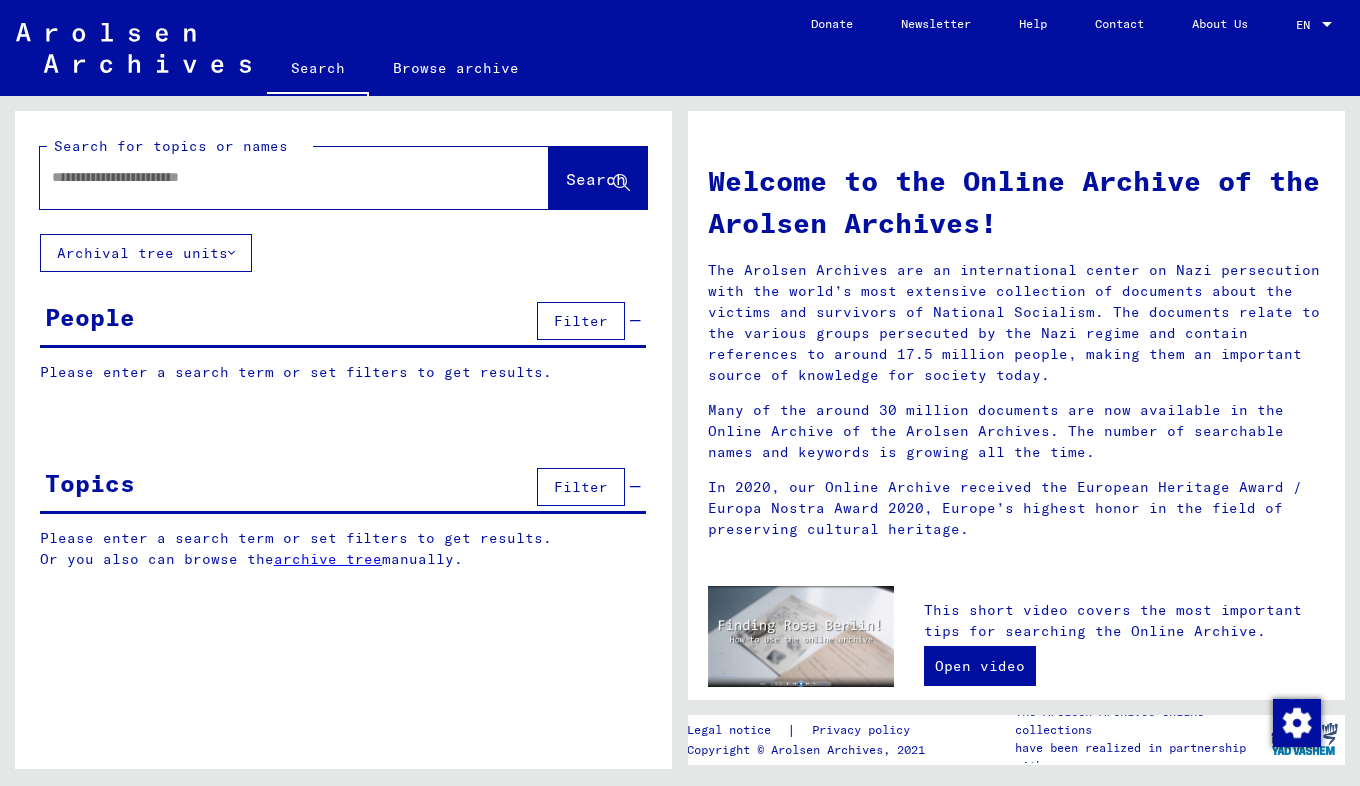 click at bounding box center [270, 177] 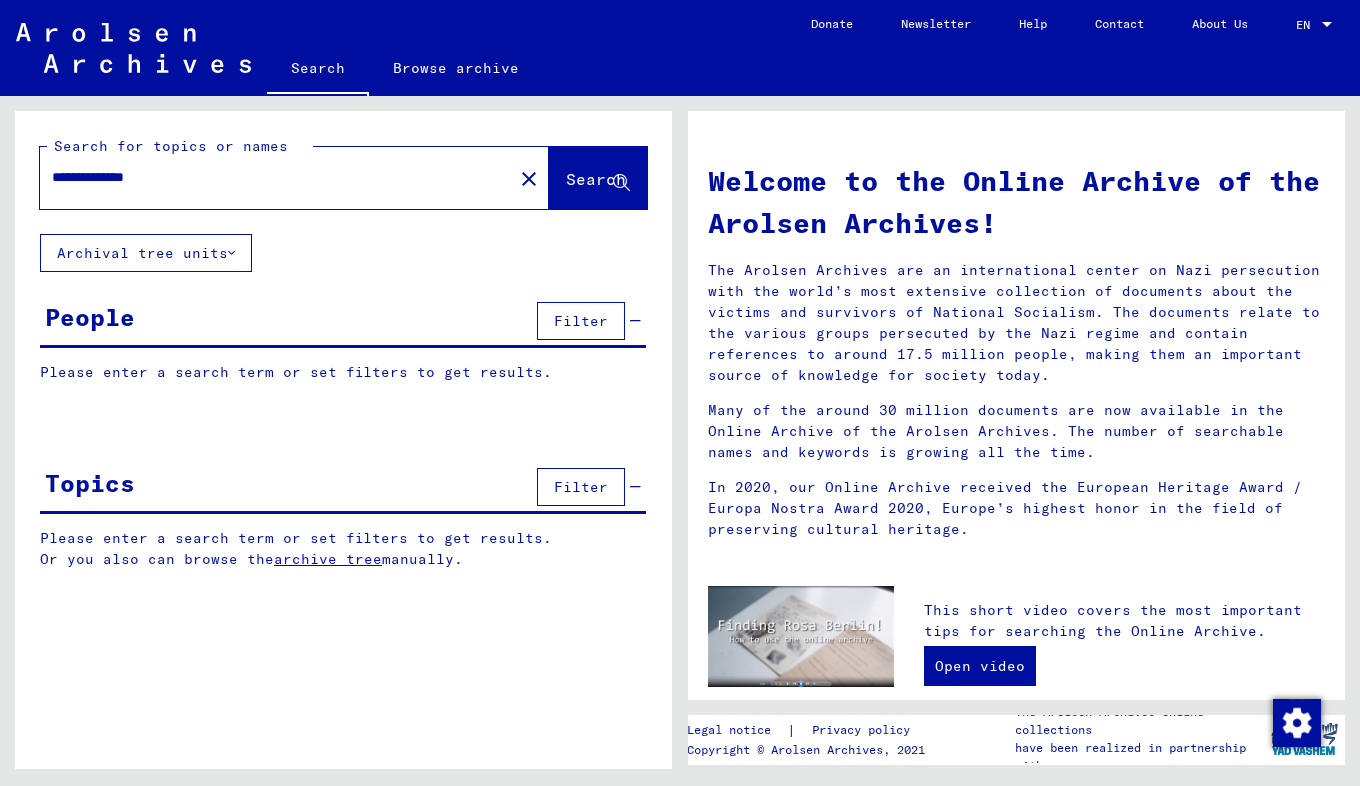 type on "**********" 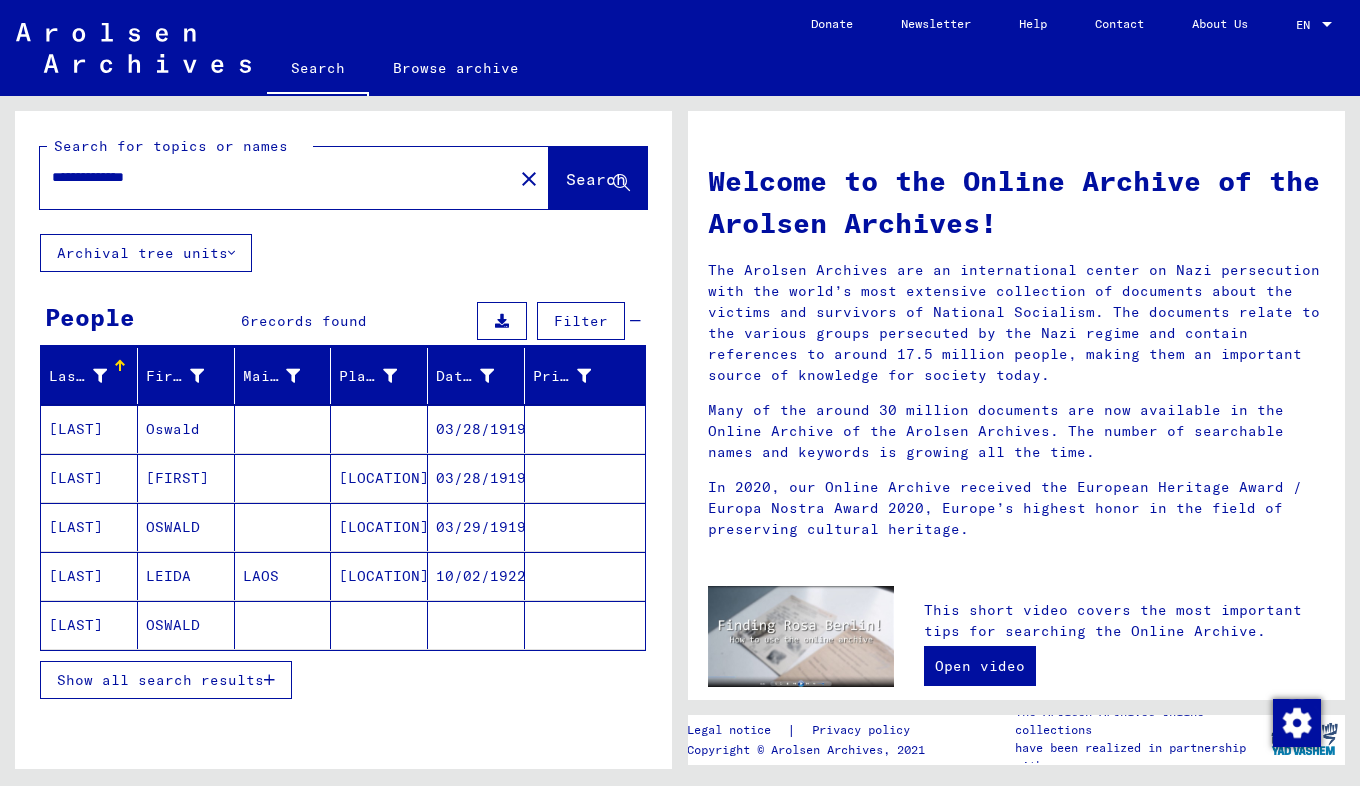 click on "Oswald" at bounding box center (186, 478) 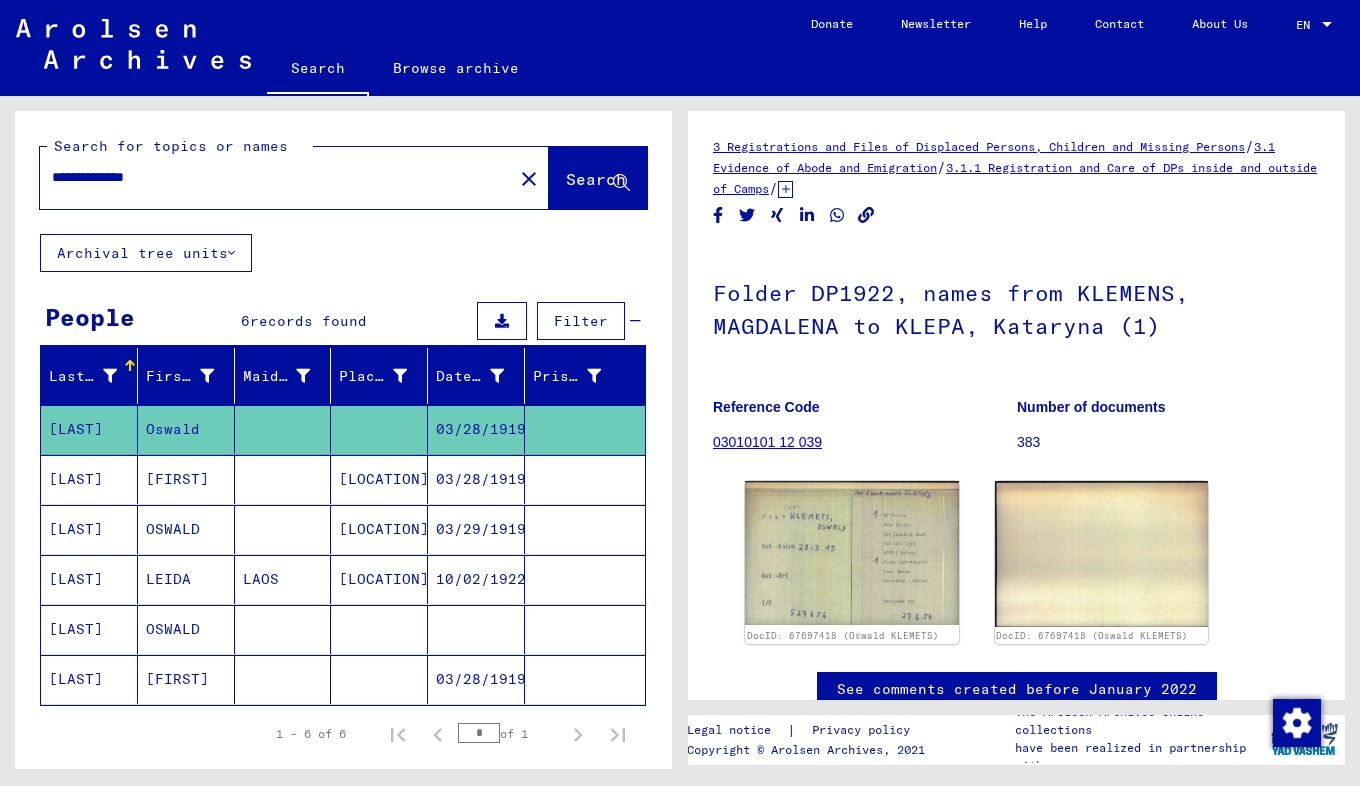 click on "OSWALD" at bounding box center (186, 579) 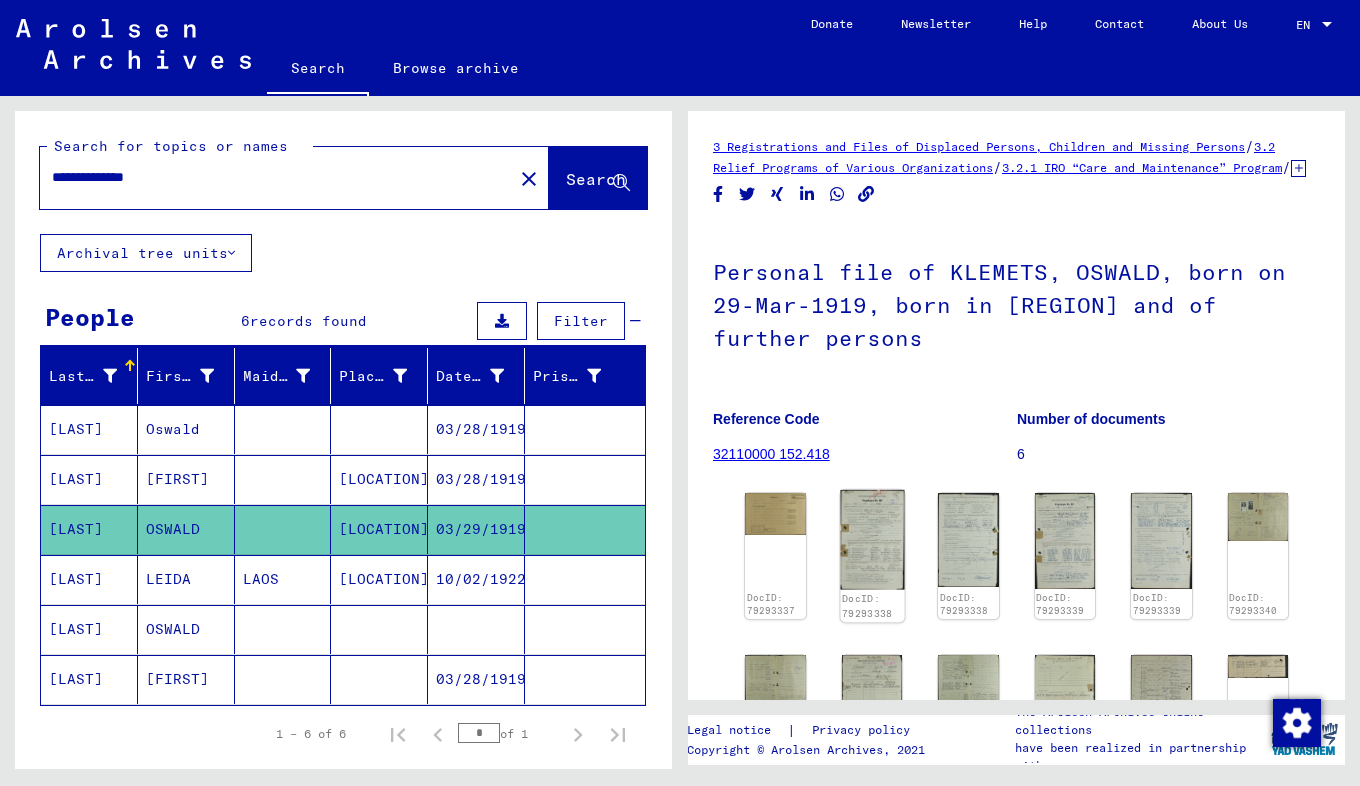 click 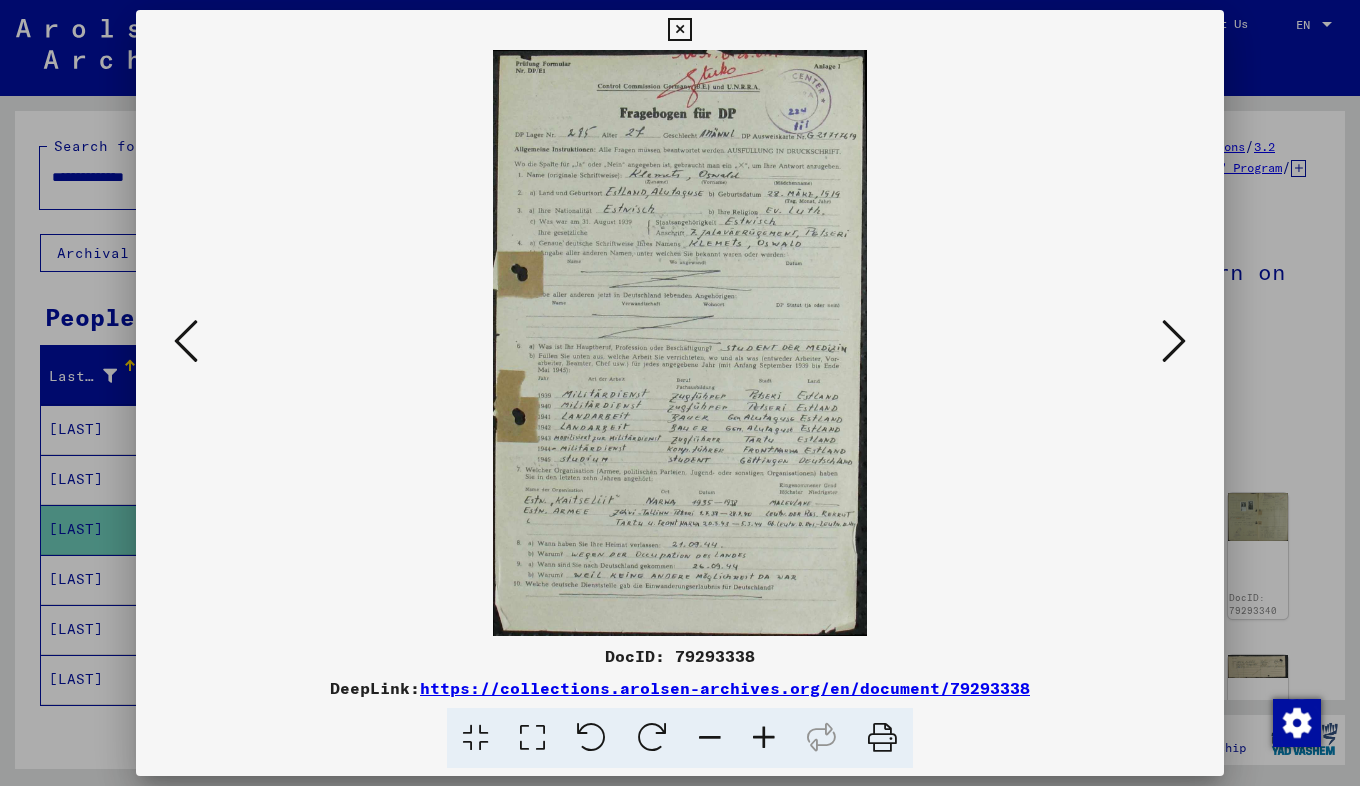 click at bounding box center (680, 343) 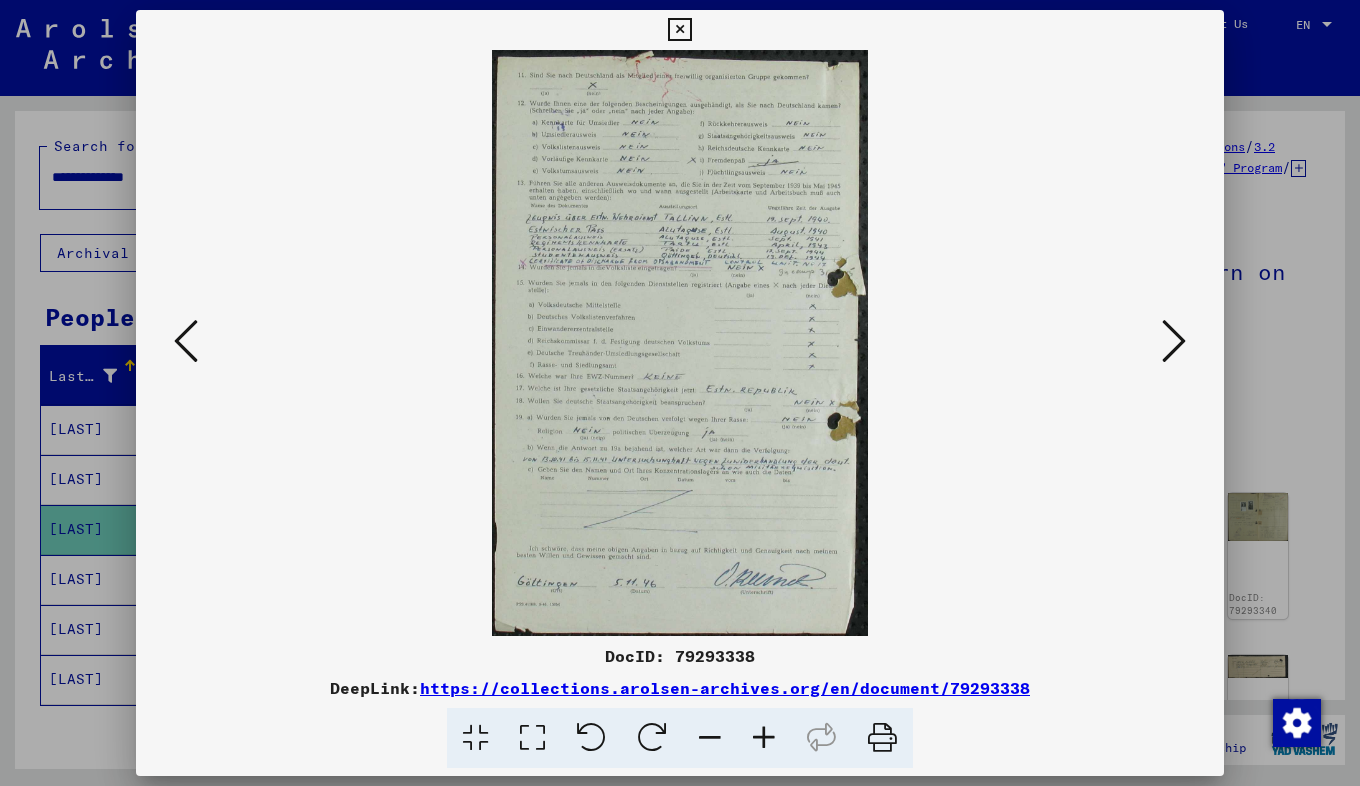 click at bounding box center (1174, 341) 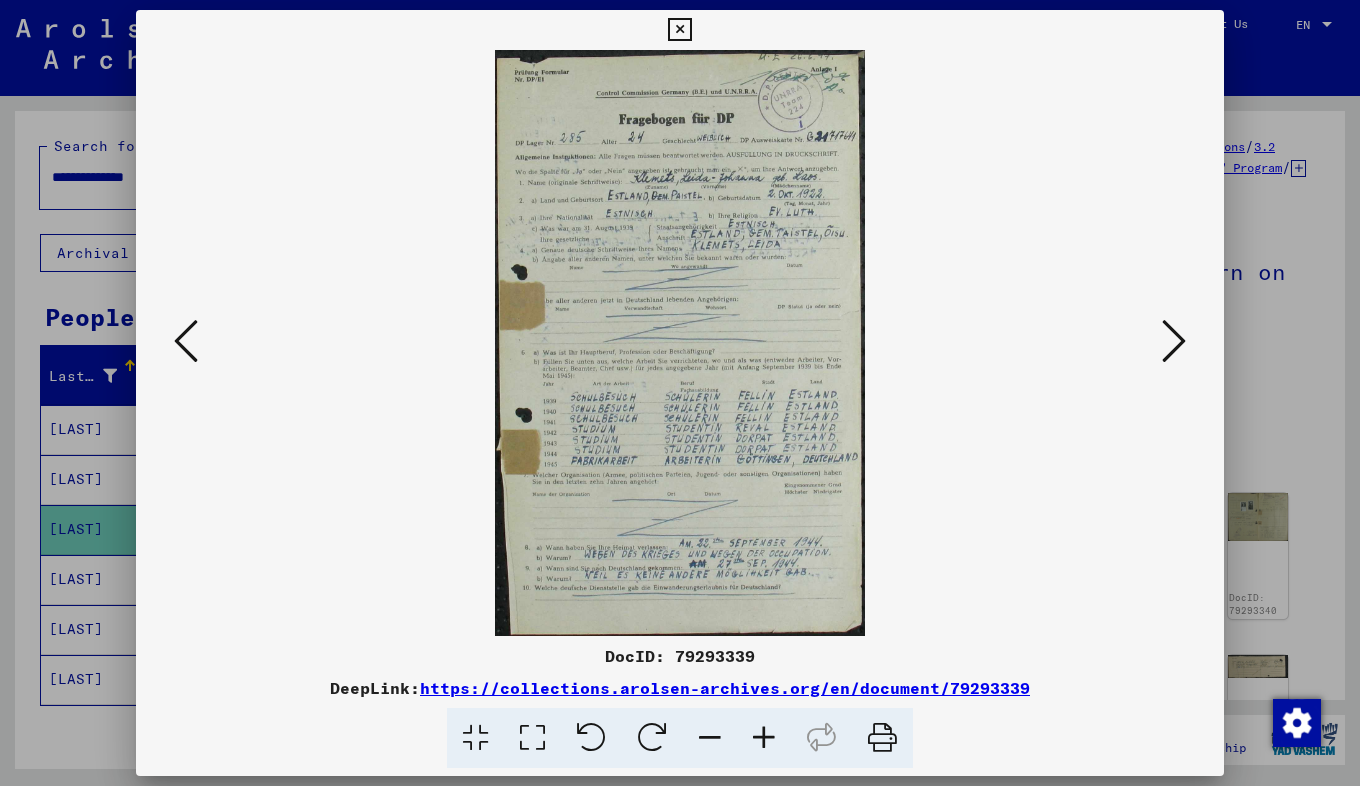 click at bounding box center [1174, 341] 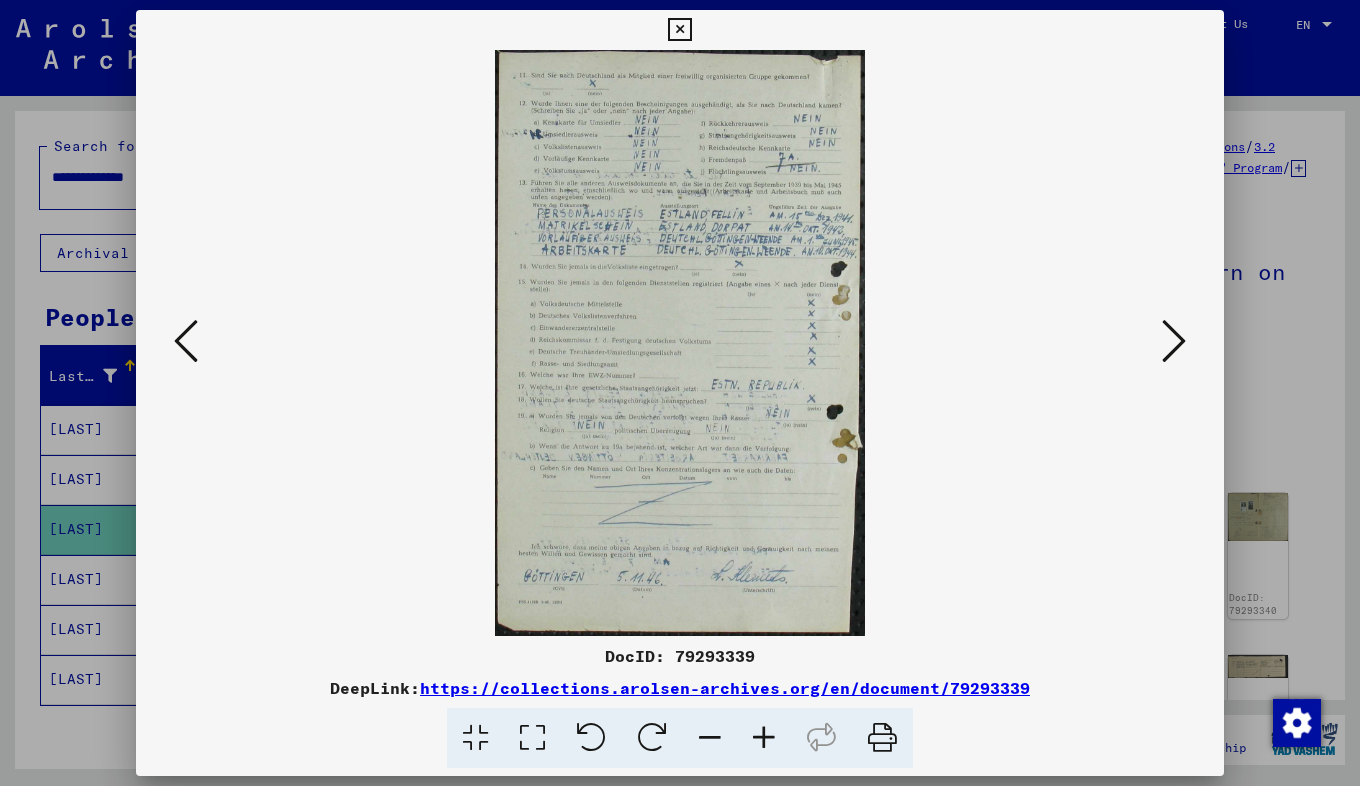 click at bounding box center (1174, 341) 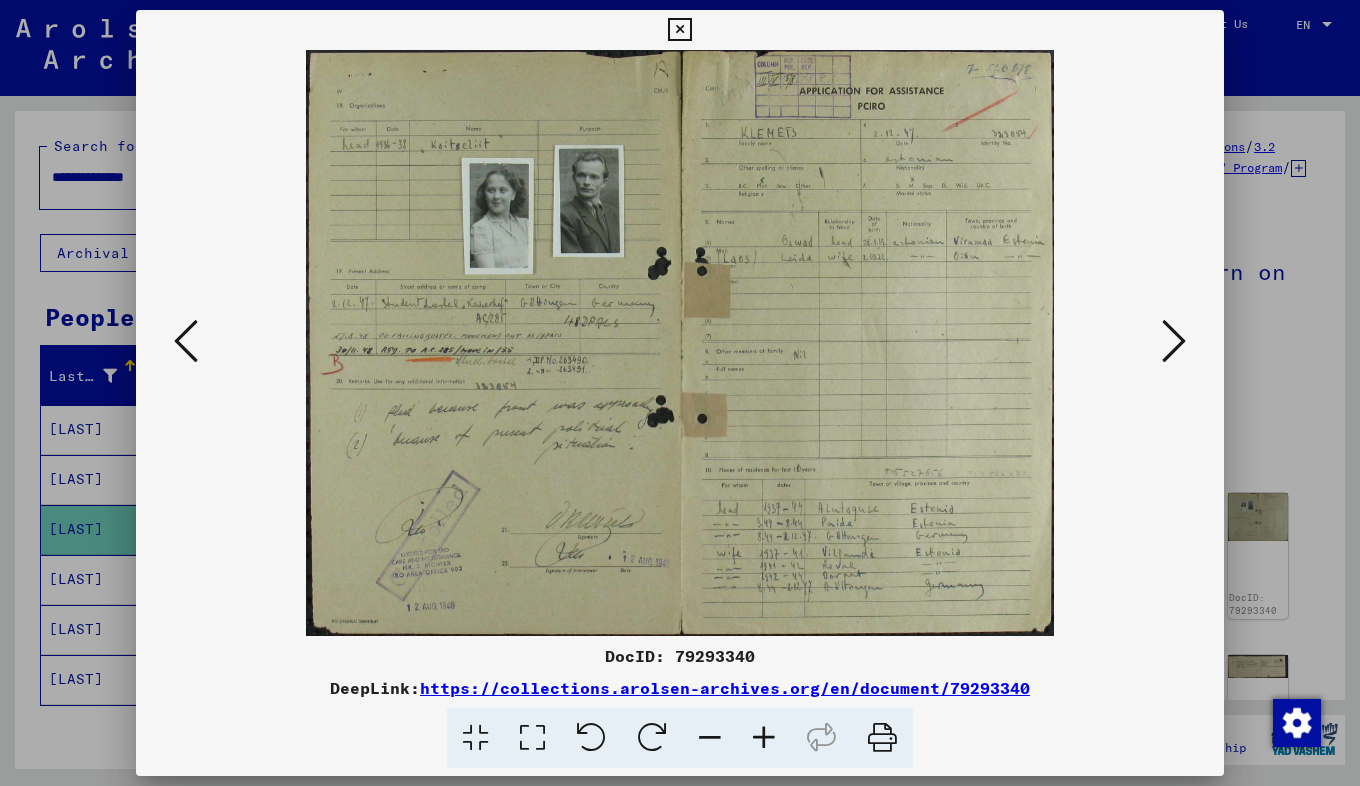 click at bounding box center [1174, 341] 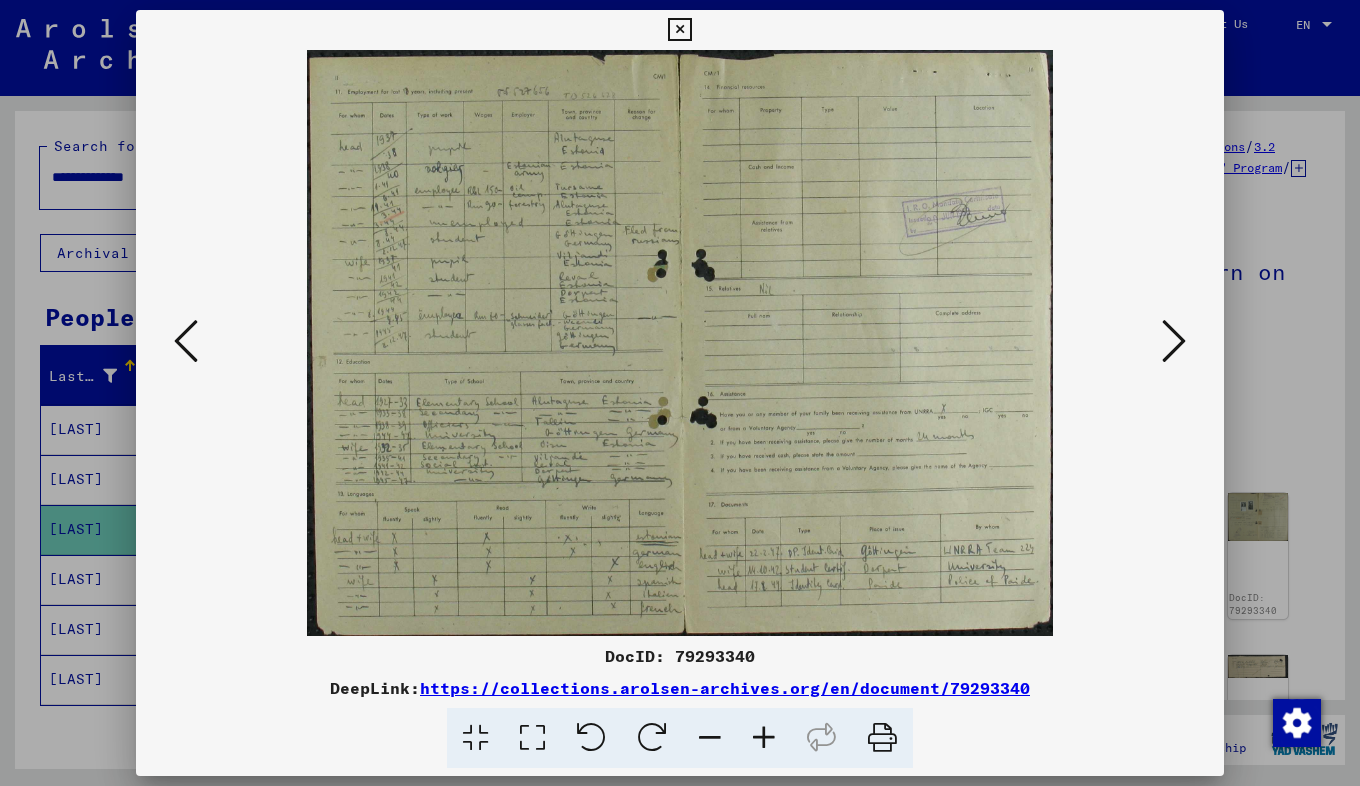type 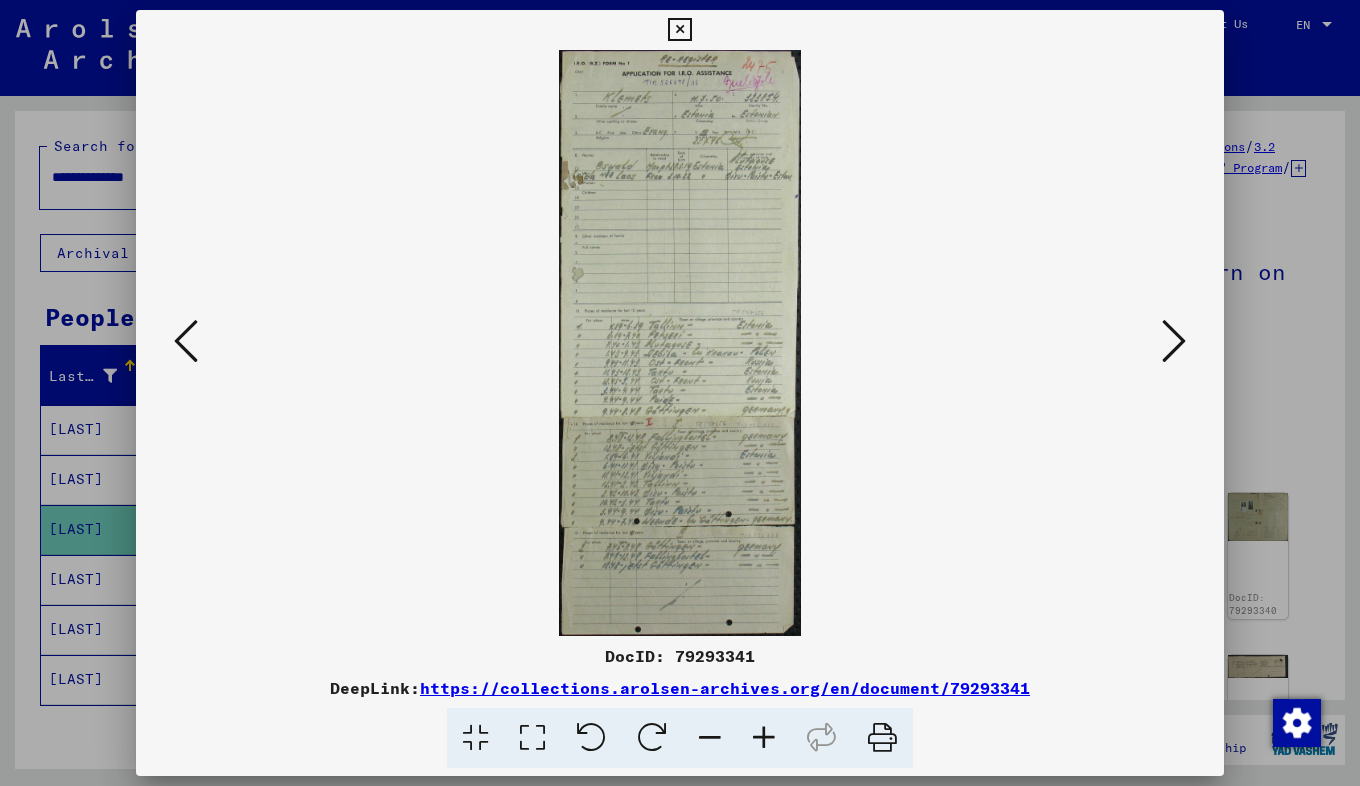 click at bounding box center [186, 342] 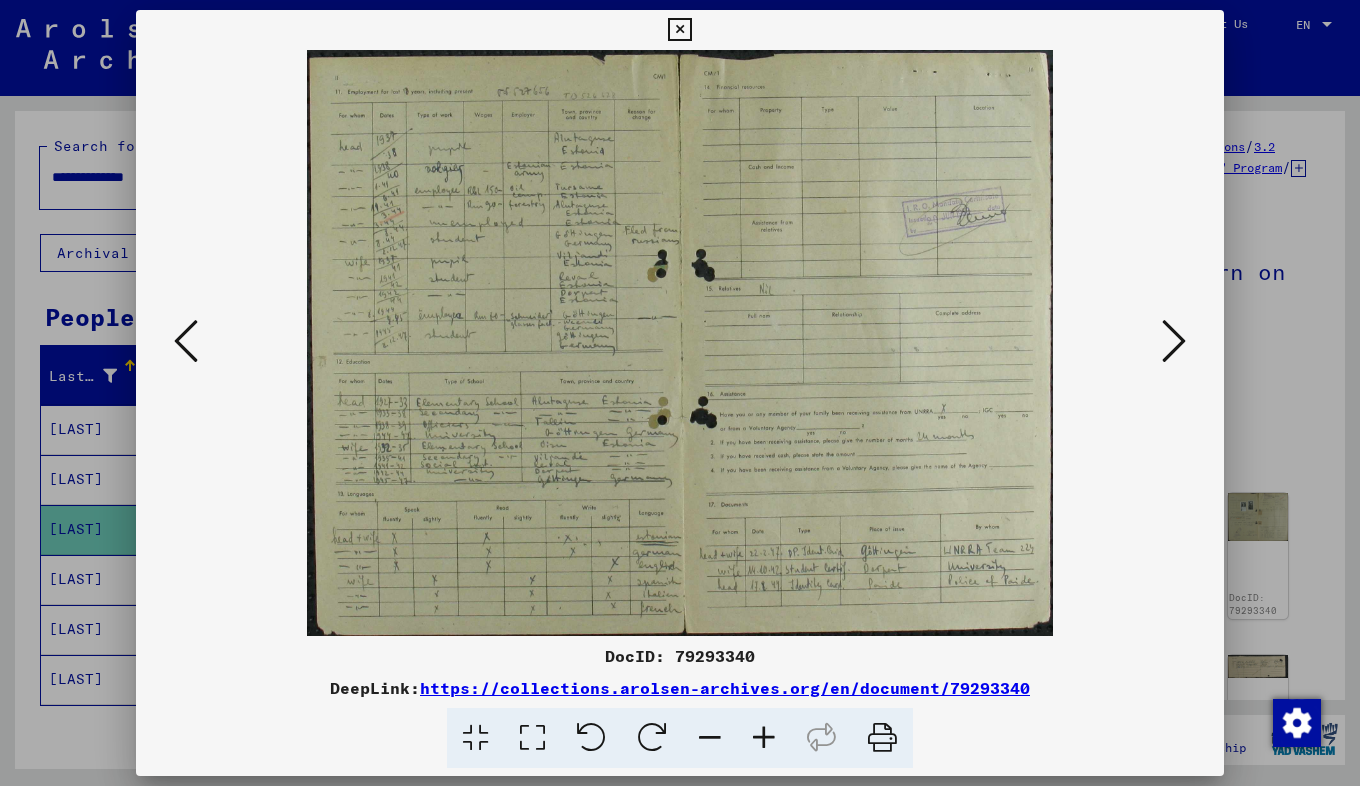 click at bounding box center [186, 342] 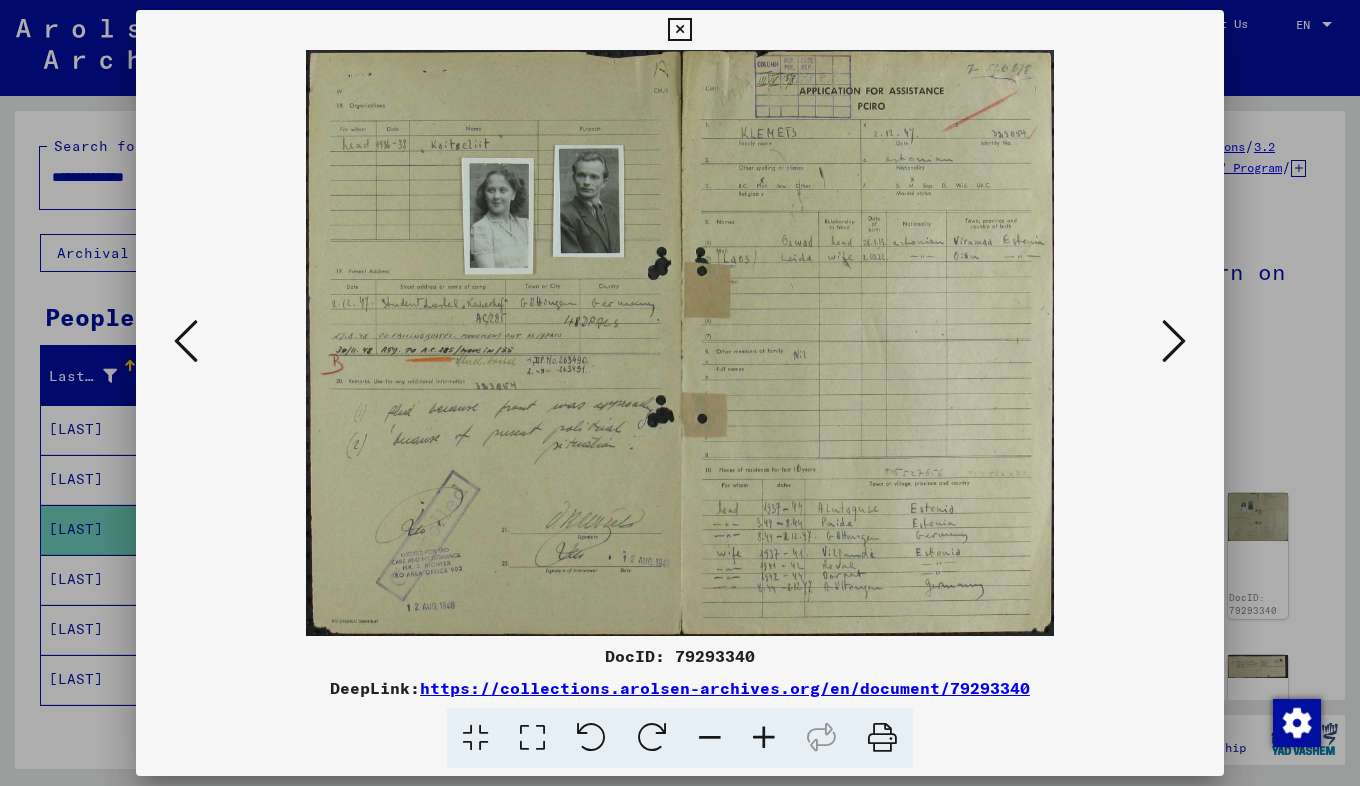 click at bounding box center (186, 342) 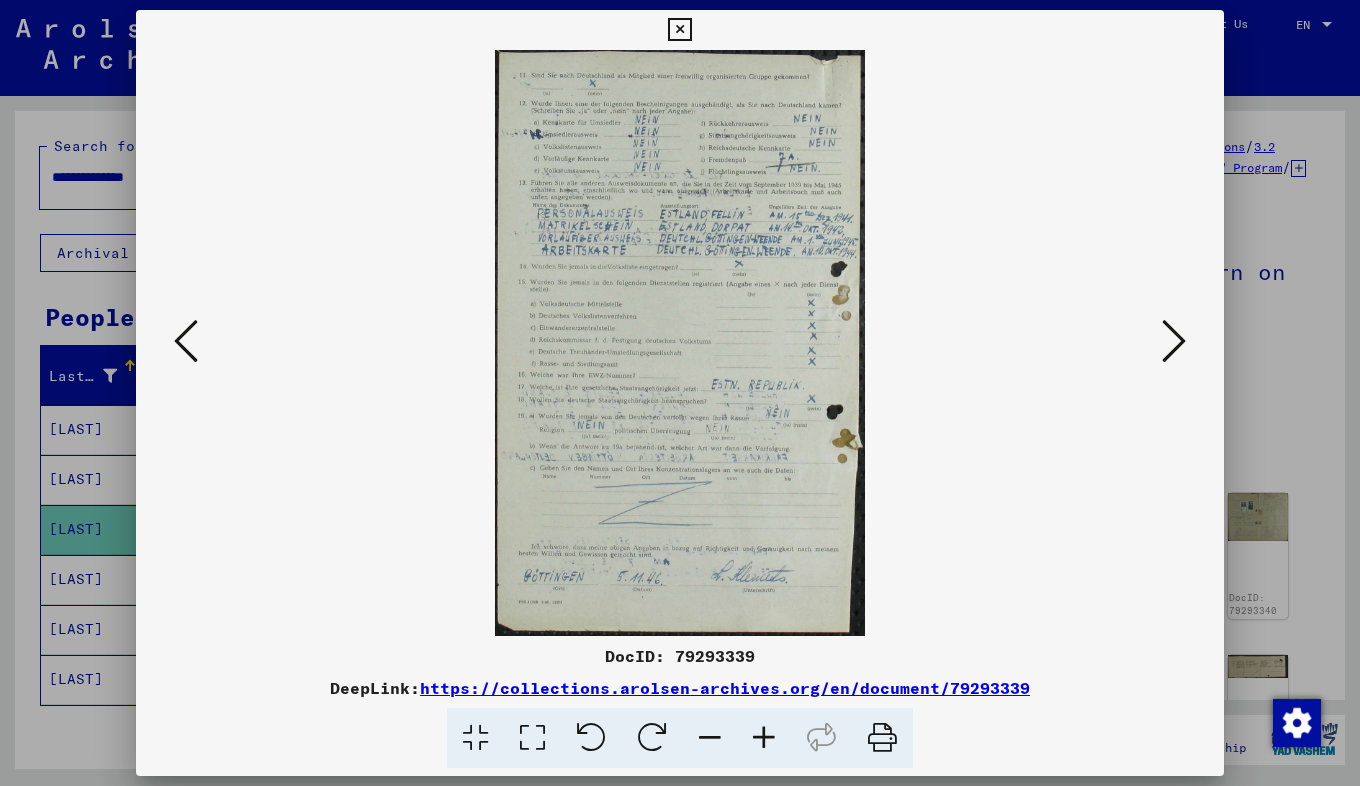 click at bounding box center (186, 342) 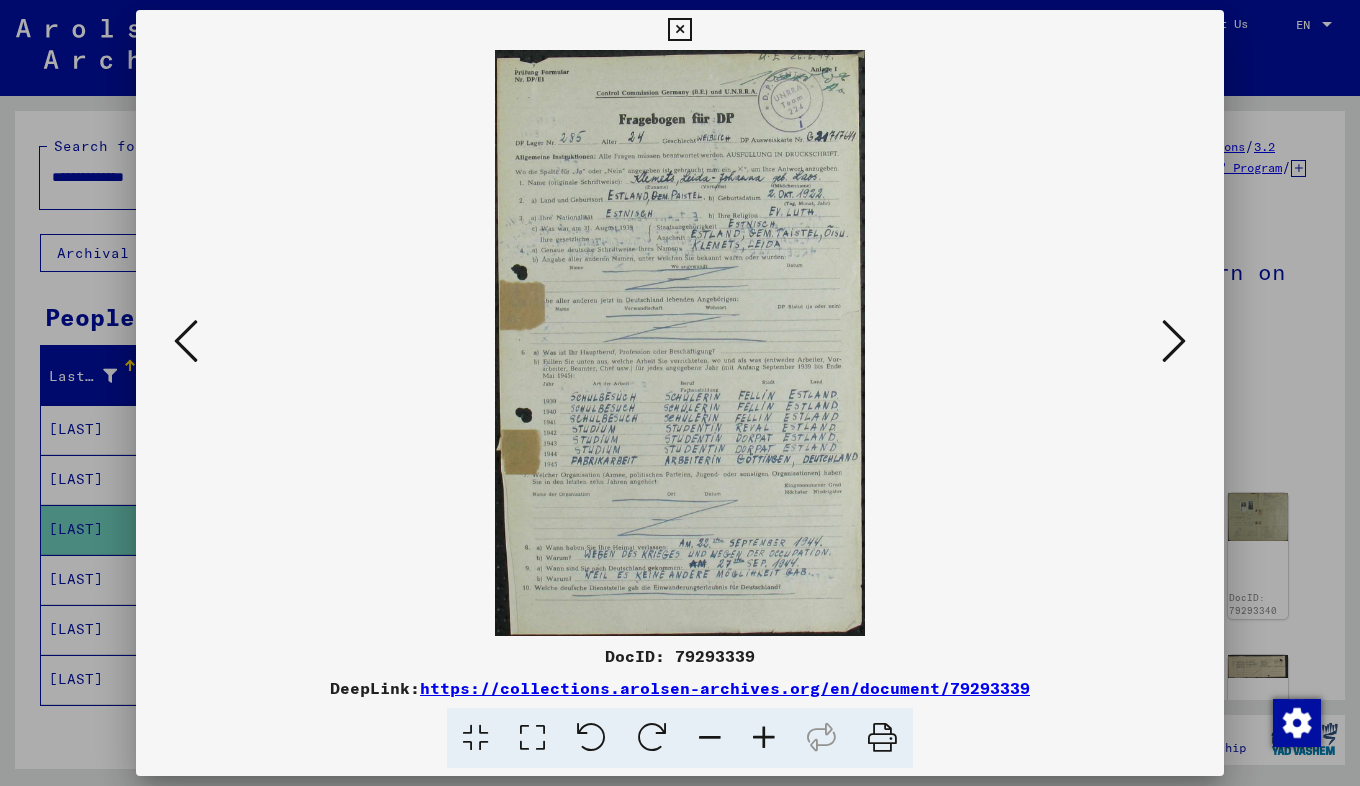 click at bounding box center (186, 342) 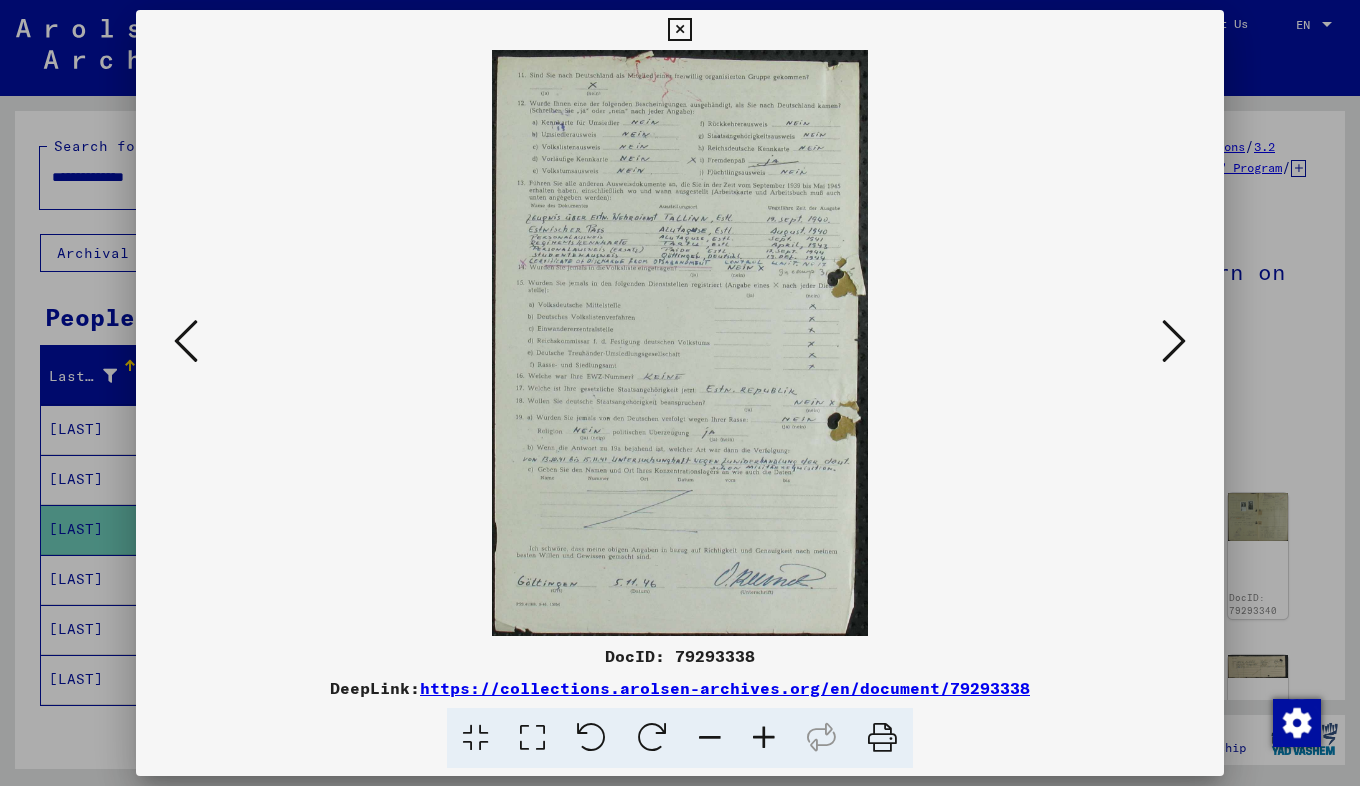 click at bounding box center [186, 342] 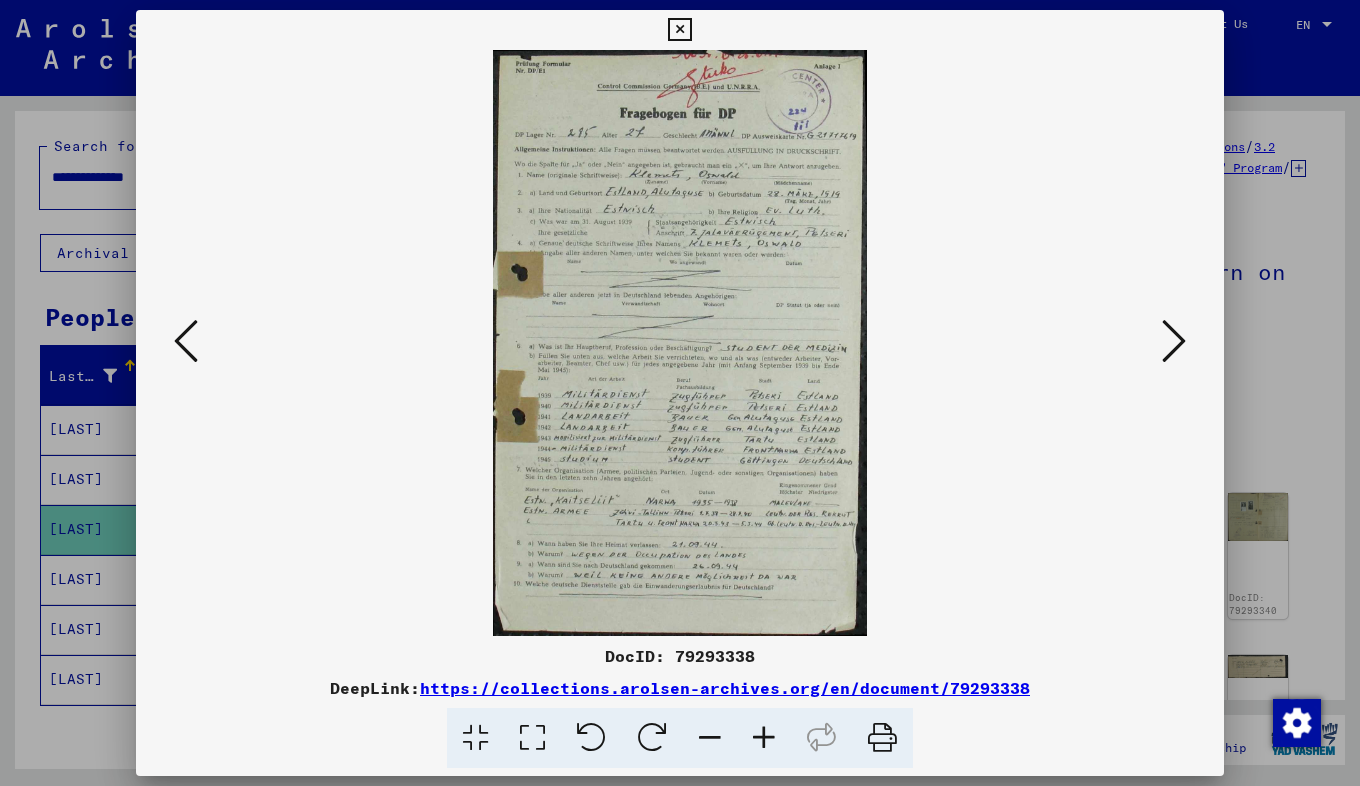drag, startPoint x: 668, startPoint y: 688, endPoint x: 443, endPoint y: 614, distance: 236.85649 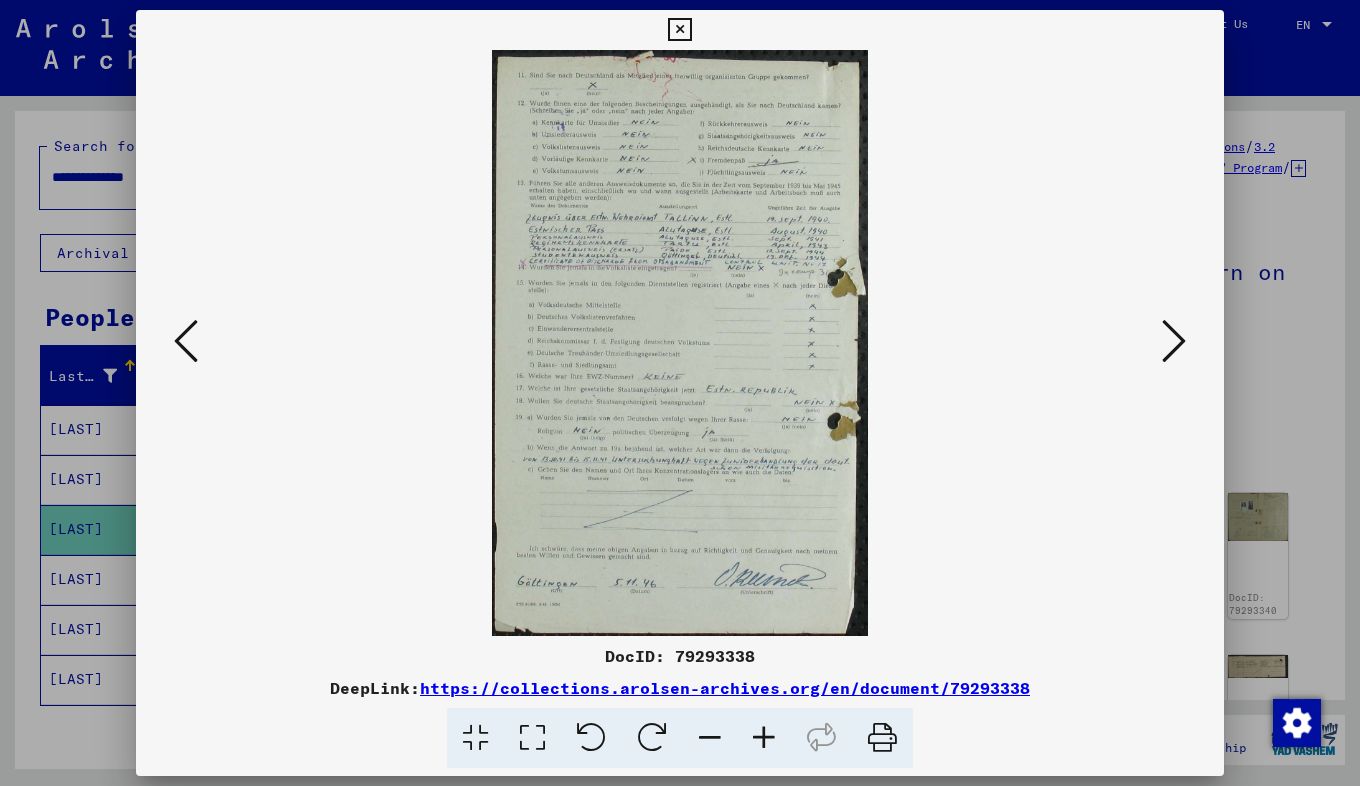 click at bounding box center (1174, 341) 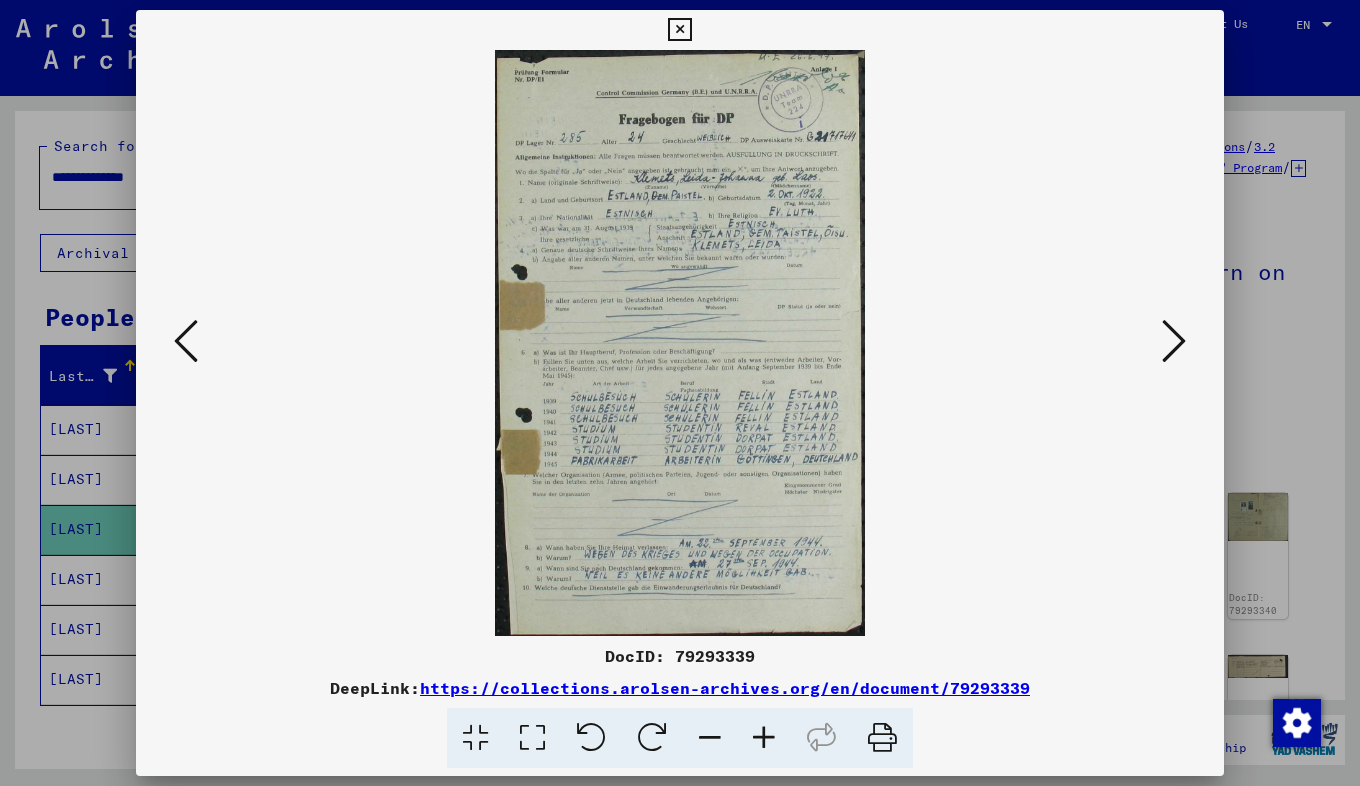click at bounding box center [1174, 341] 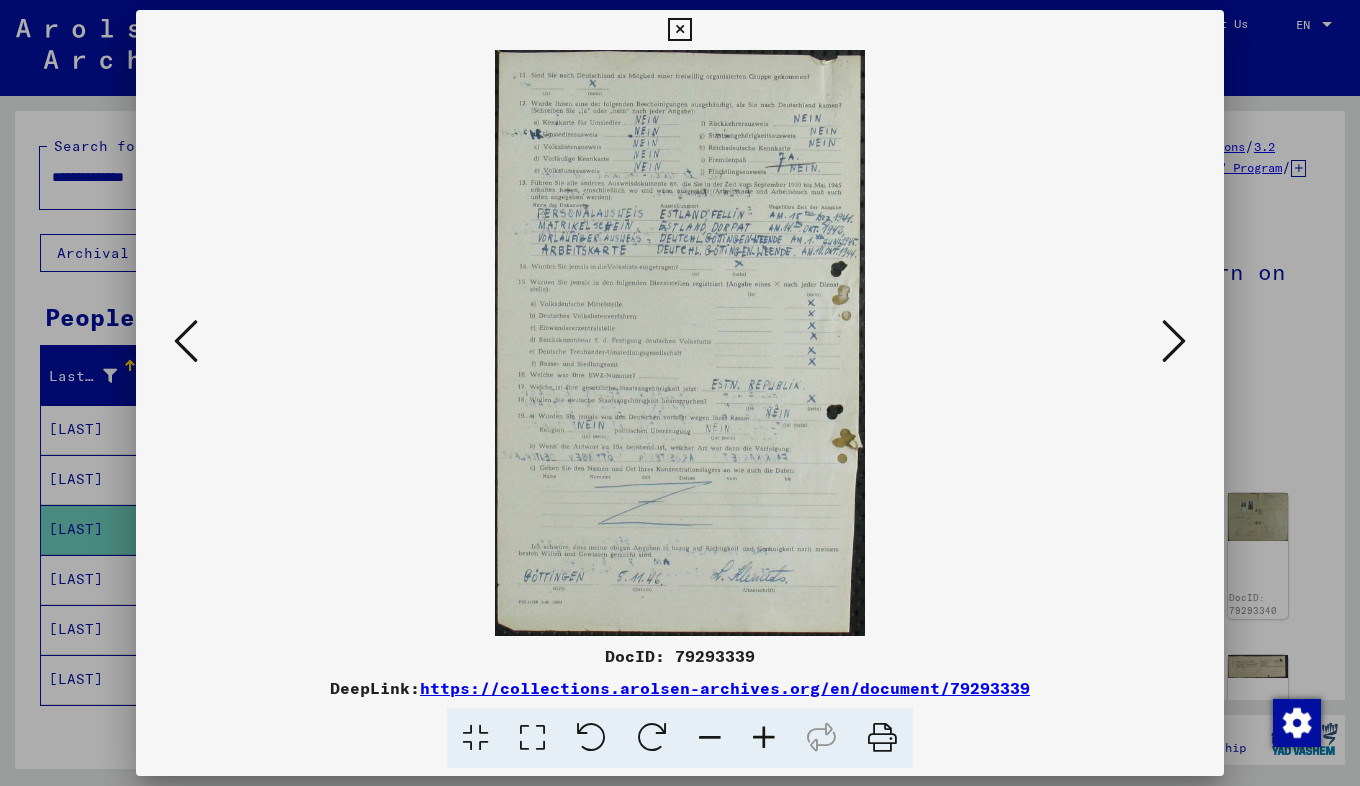 click at bounding box center [1174, 341] 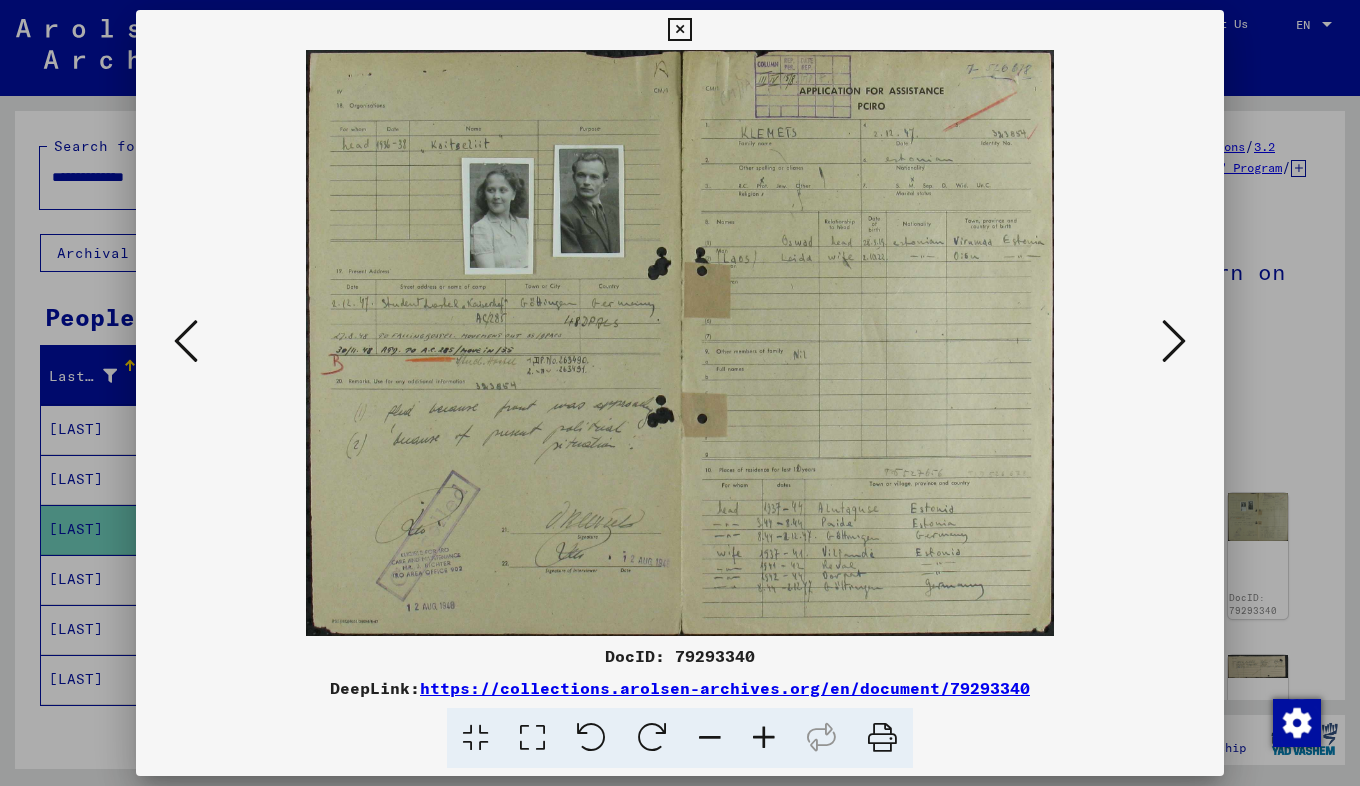 click at bounding box center [1174, 341] 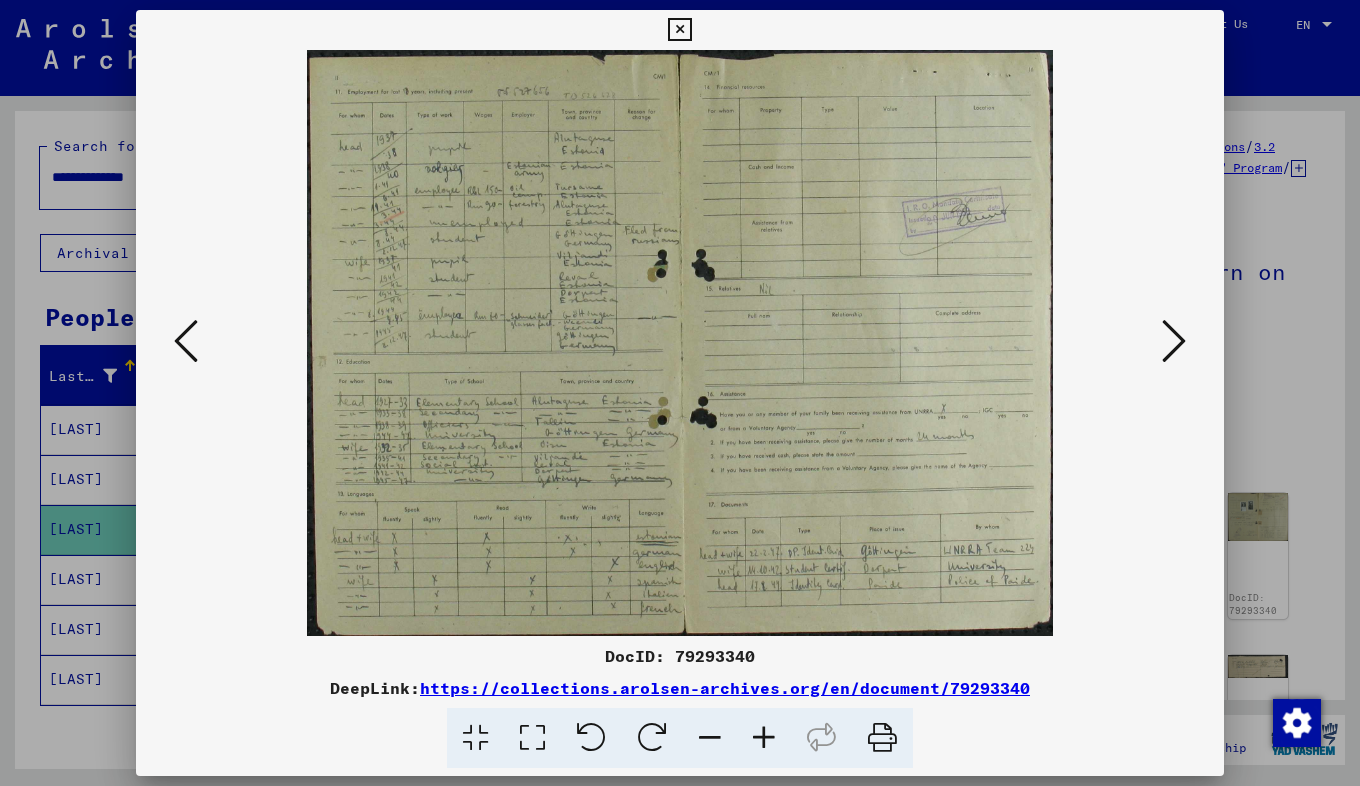 click at bounding box center (1174, 341) 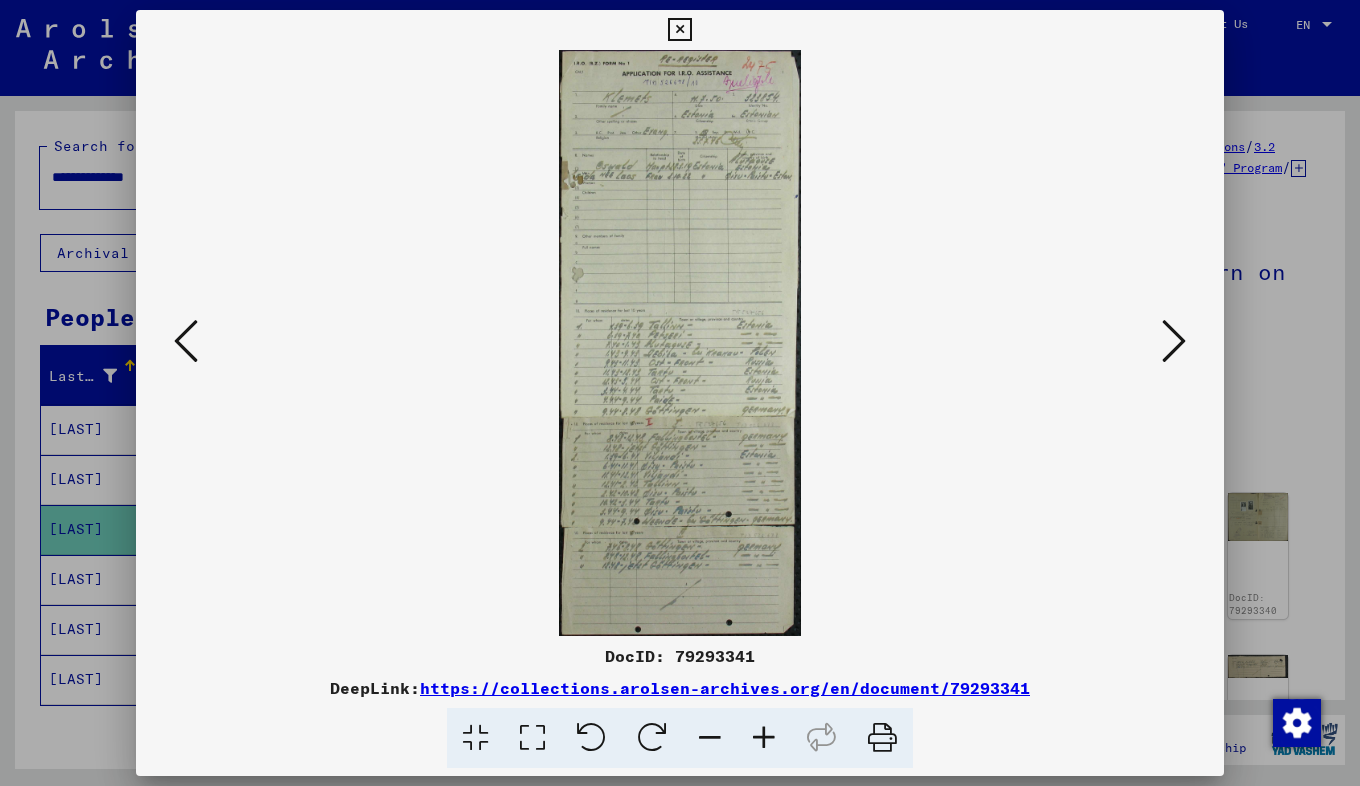 click at bounding box center [1174, 341] 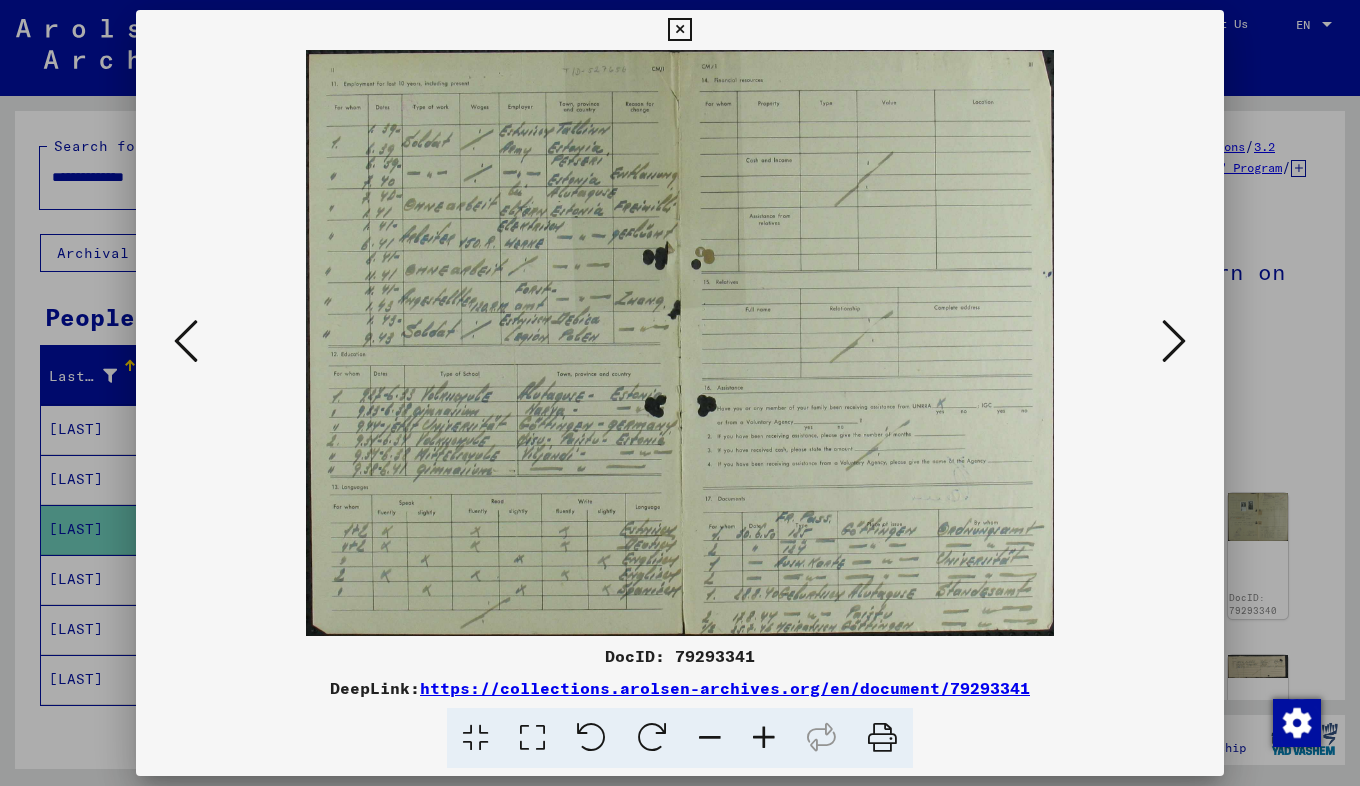 click at bounding box center (1174, 341) 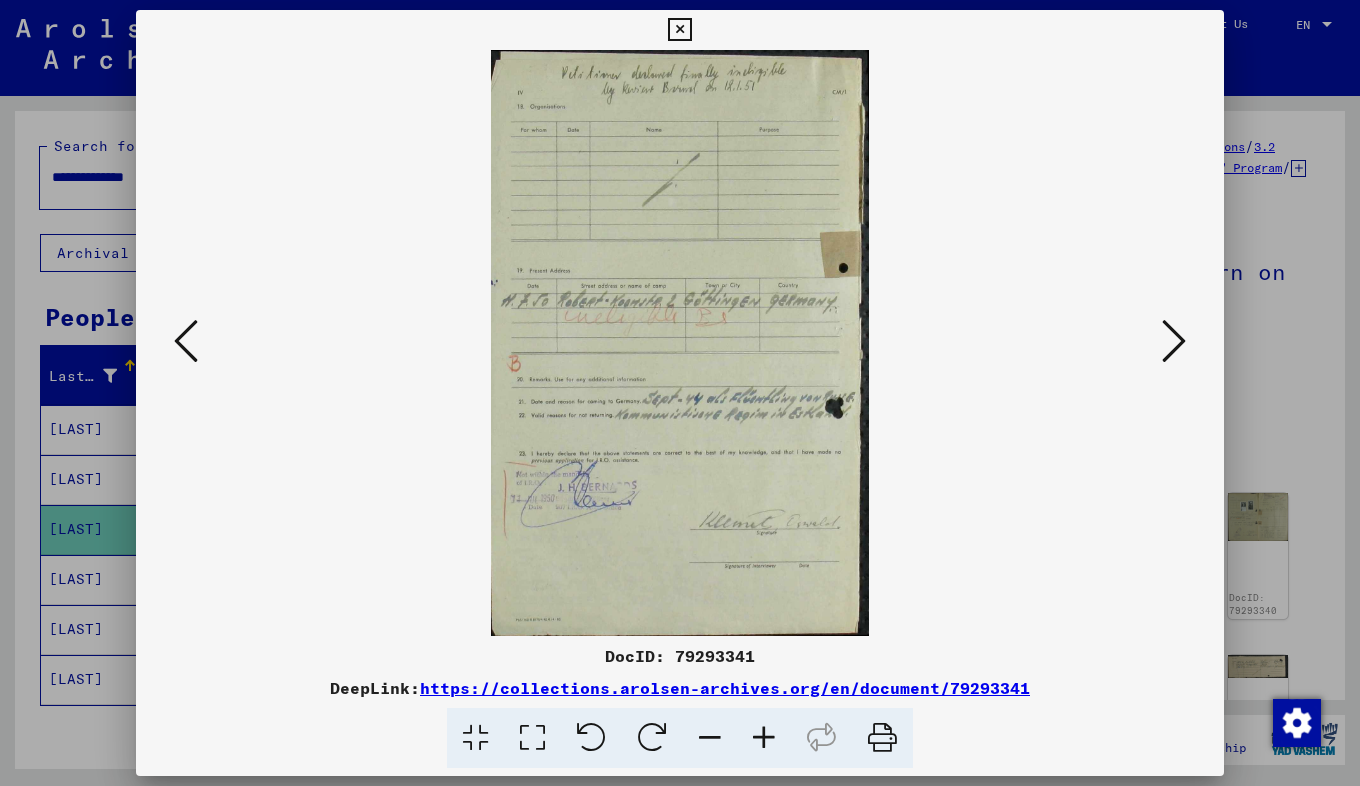 click at bounding box center (1174, 341) 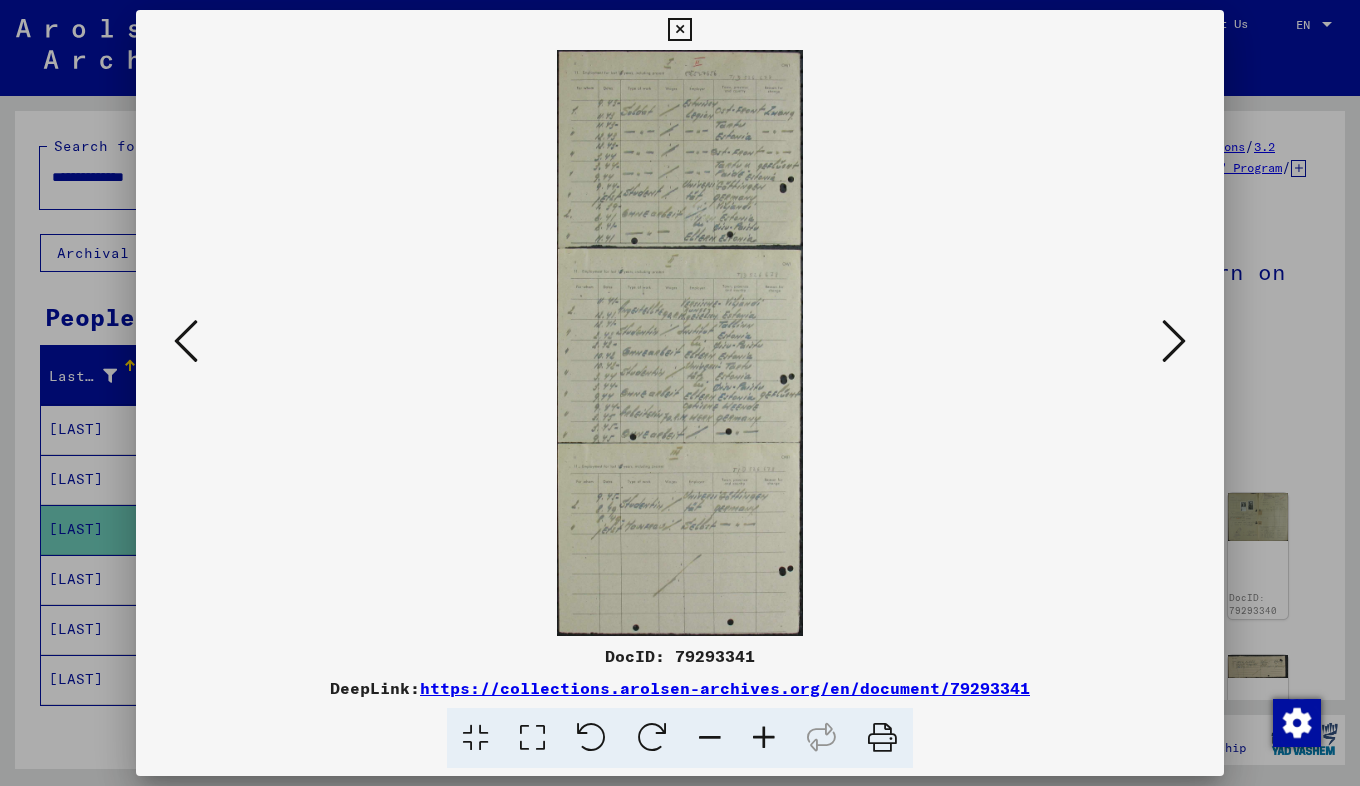 click at bounding box center (1174, 341) 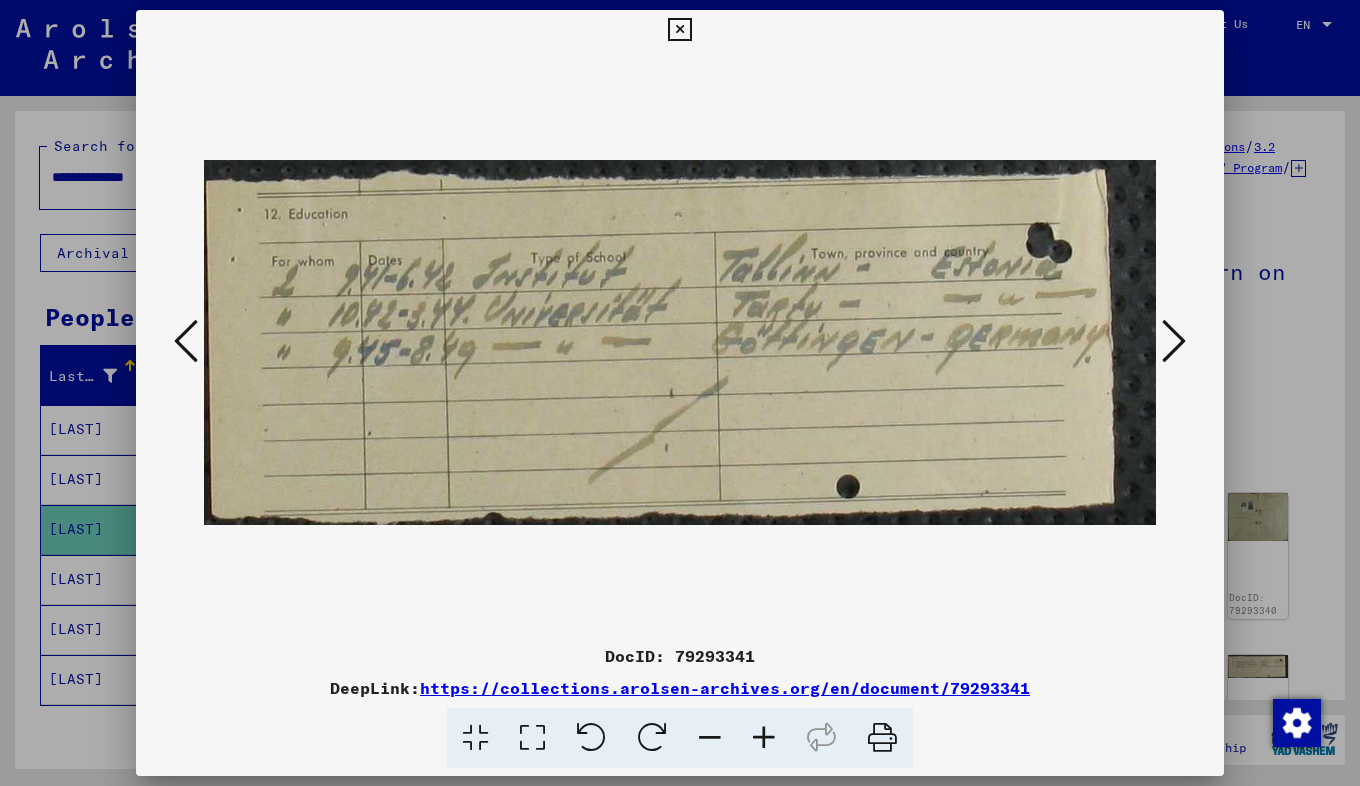 click at bounding box center [1174, 341] 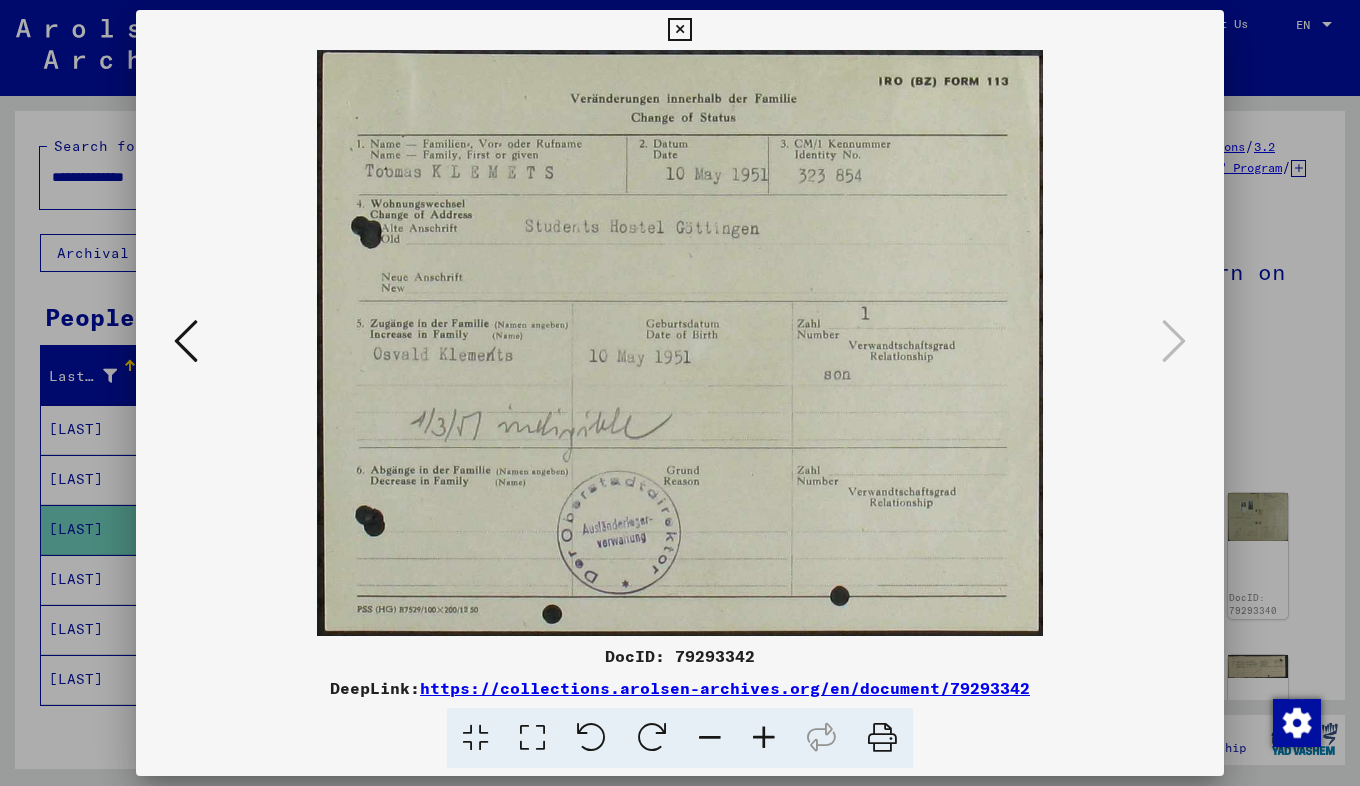 click at bounding box center (186, 341) 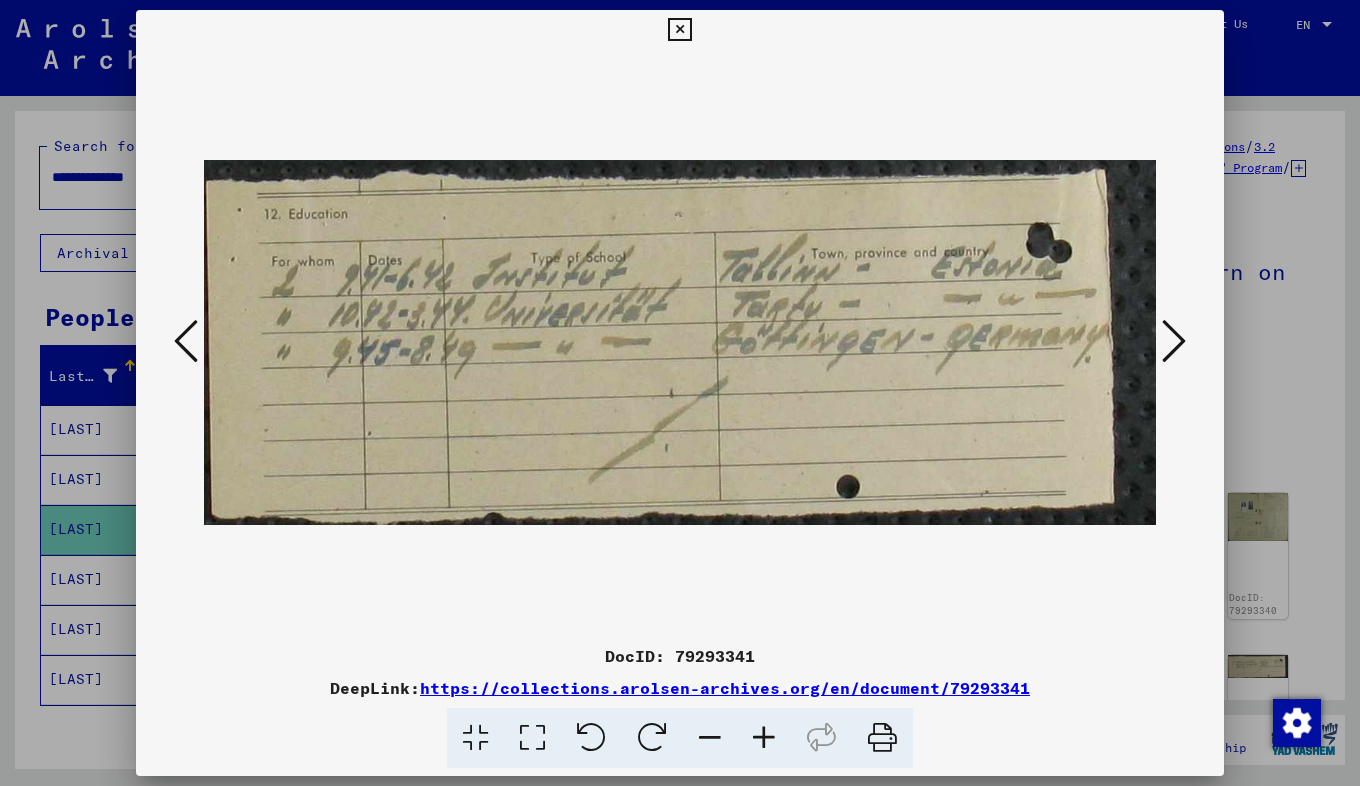 click at bounding box center (186, 341) 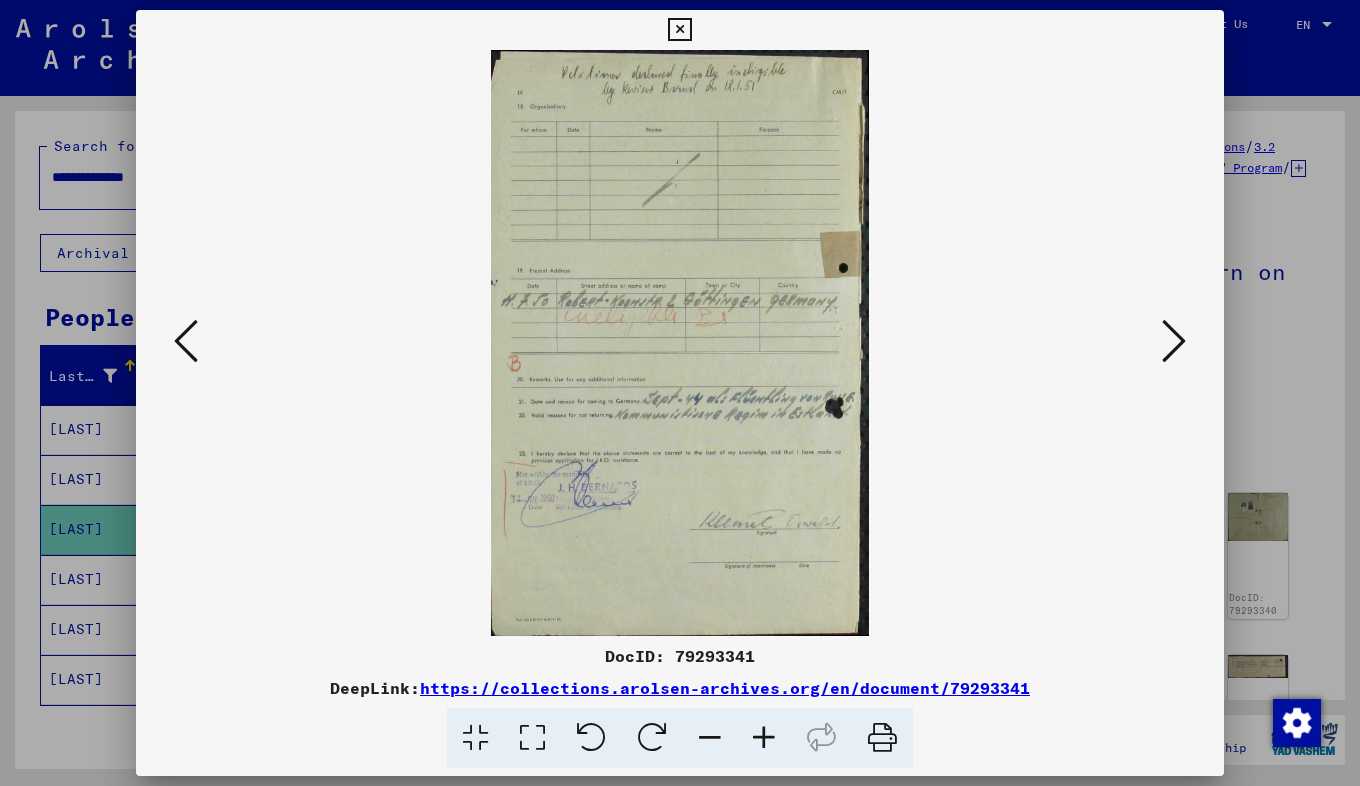 click at bounding box center (186, 341) 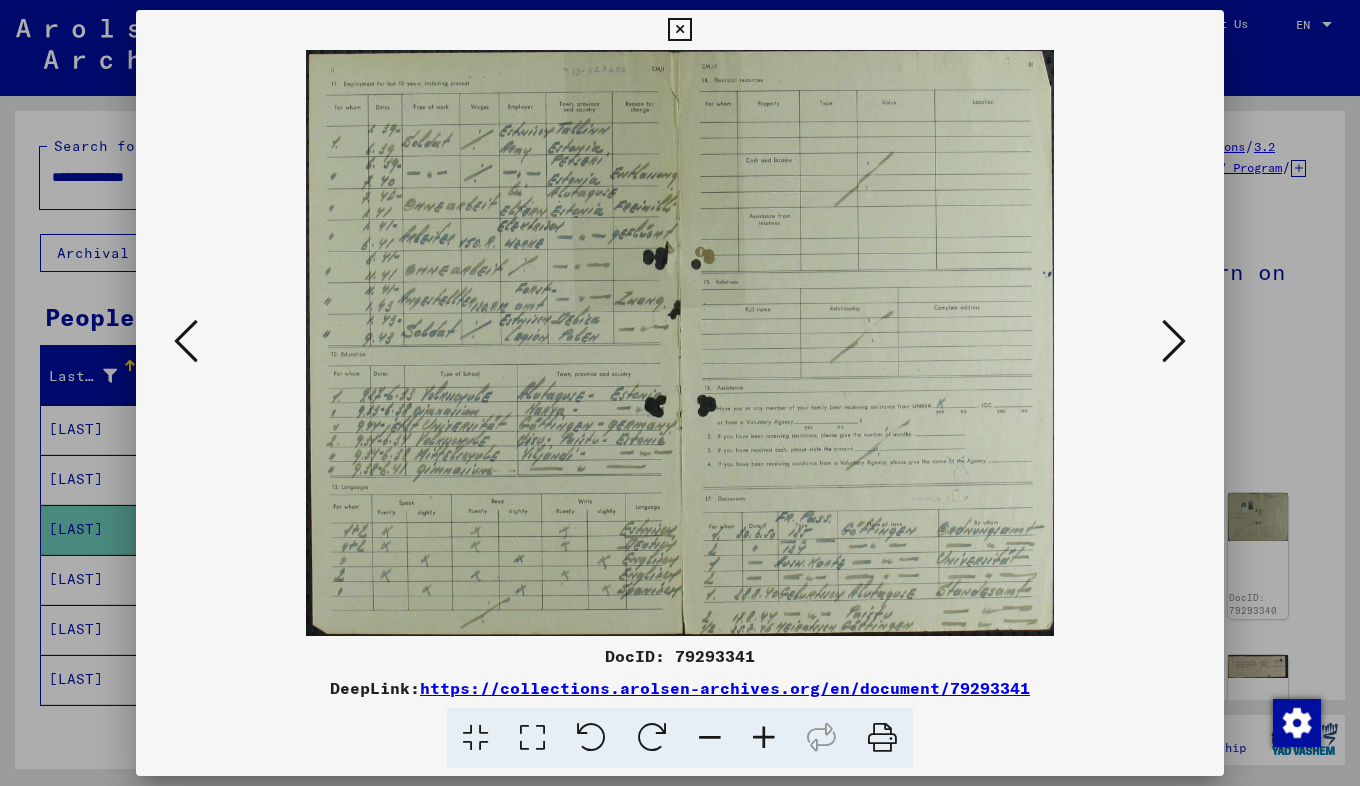 click at bounding box center (186, 341) 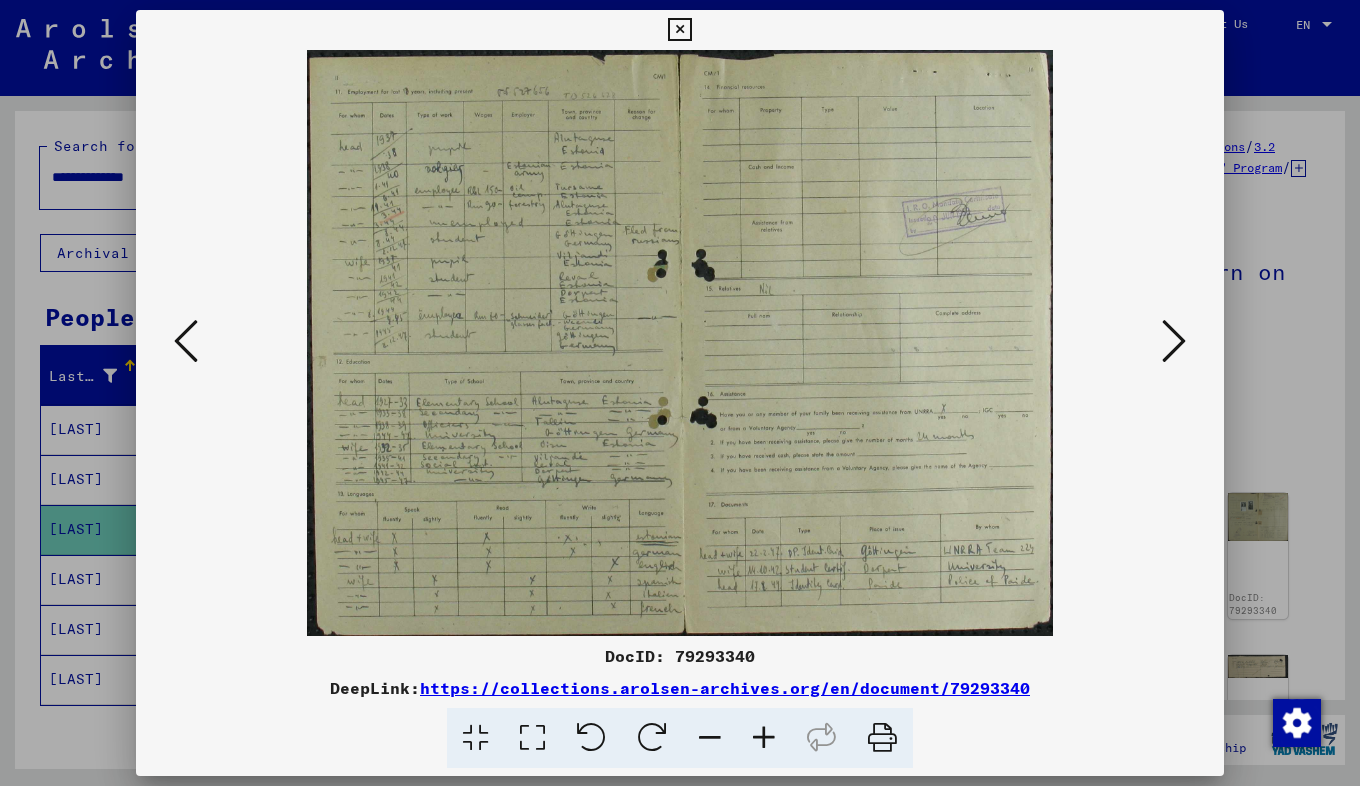 click at bounding box center (186, 341) 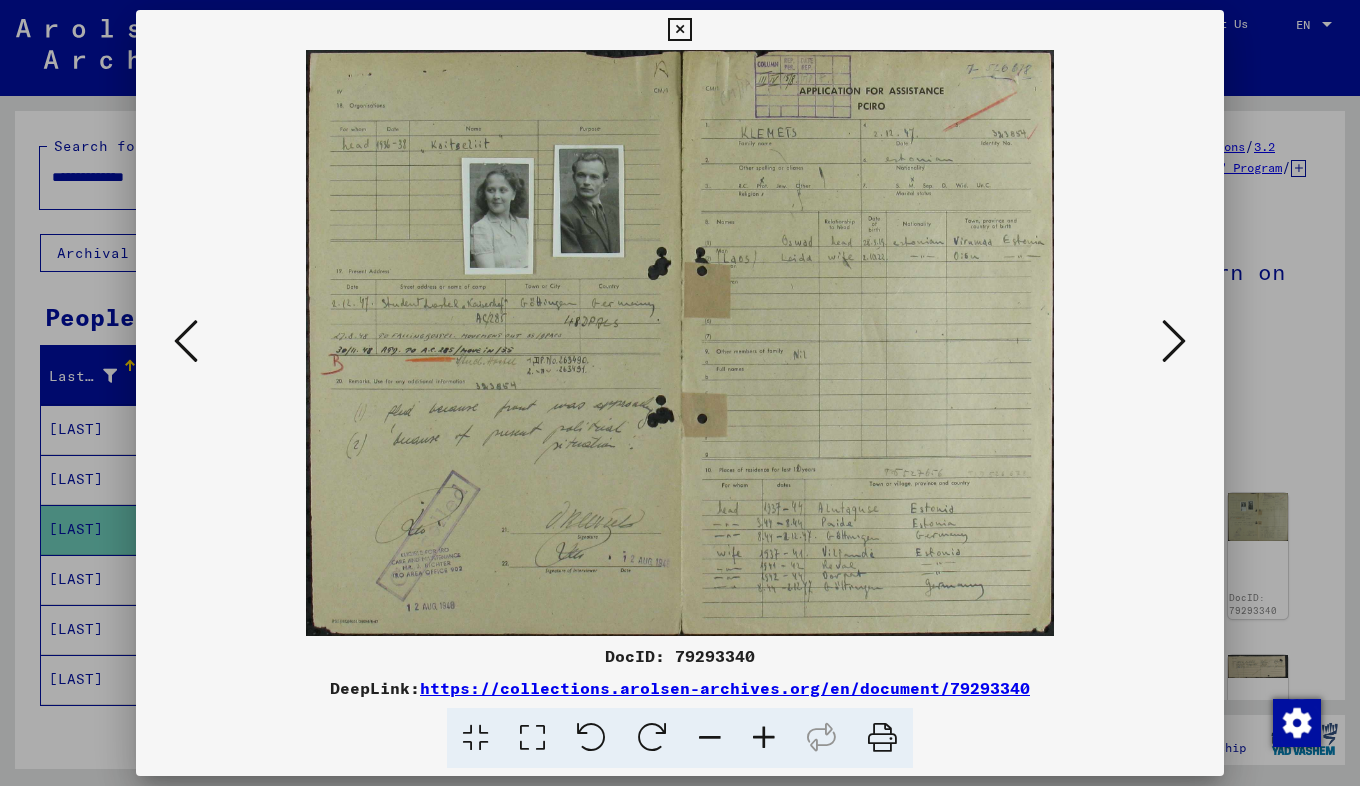 click at bounding box center (186, 341) 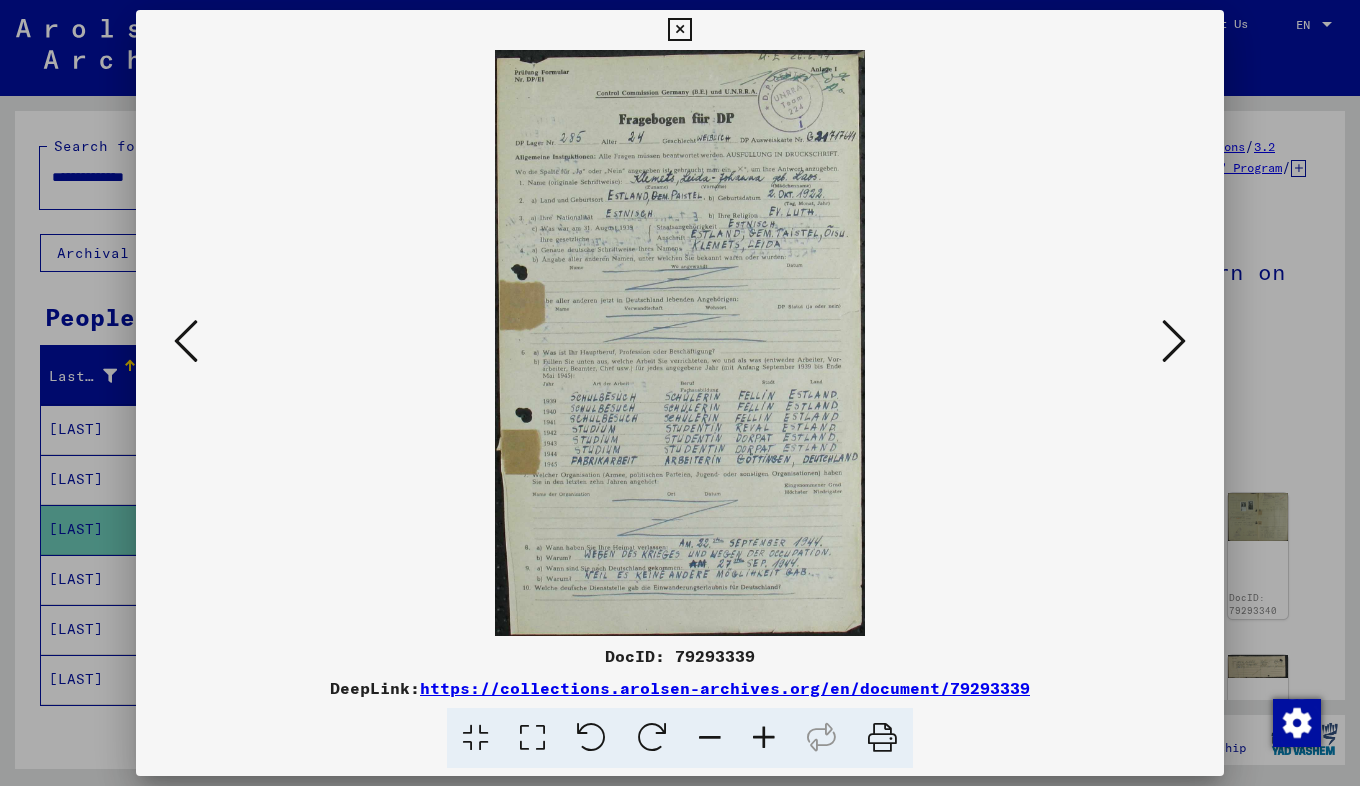click at bounding box center [186, 341] 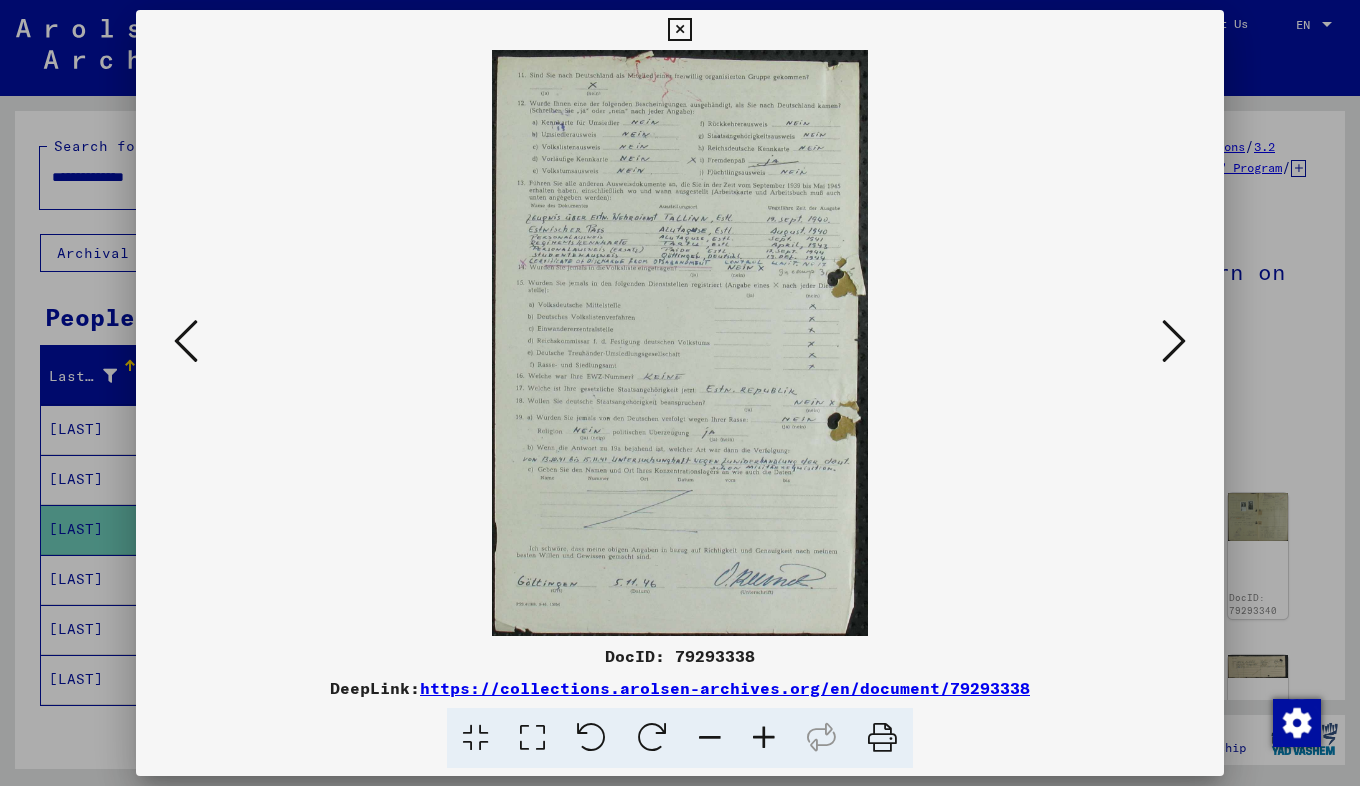 click at bounding box center (186, 341) 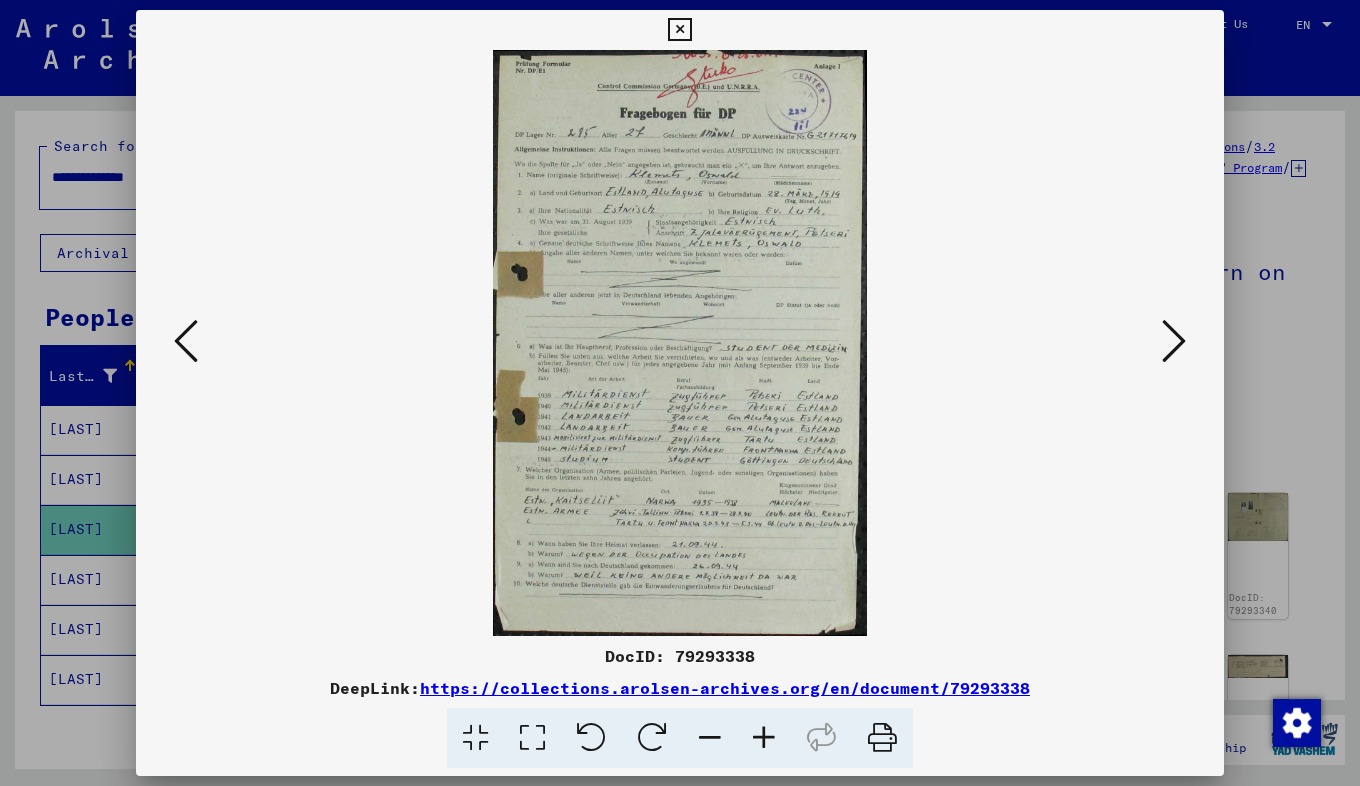 click at bounding box center (186, 341) 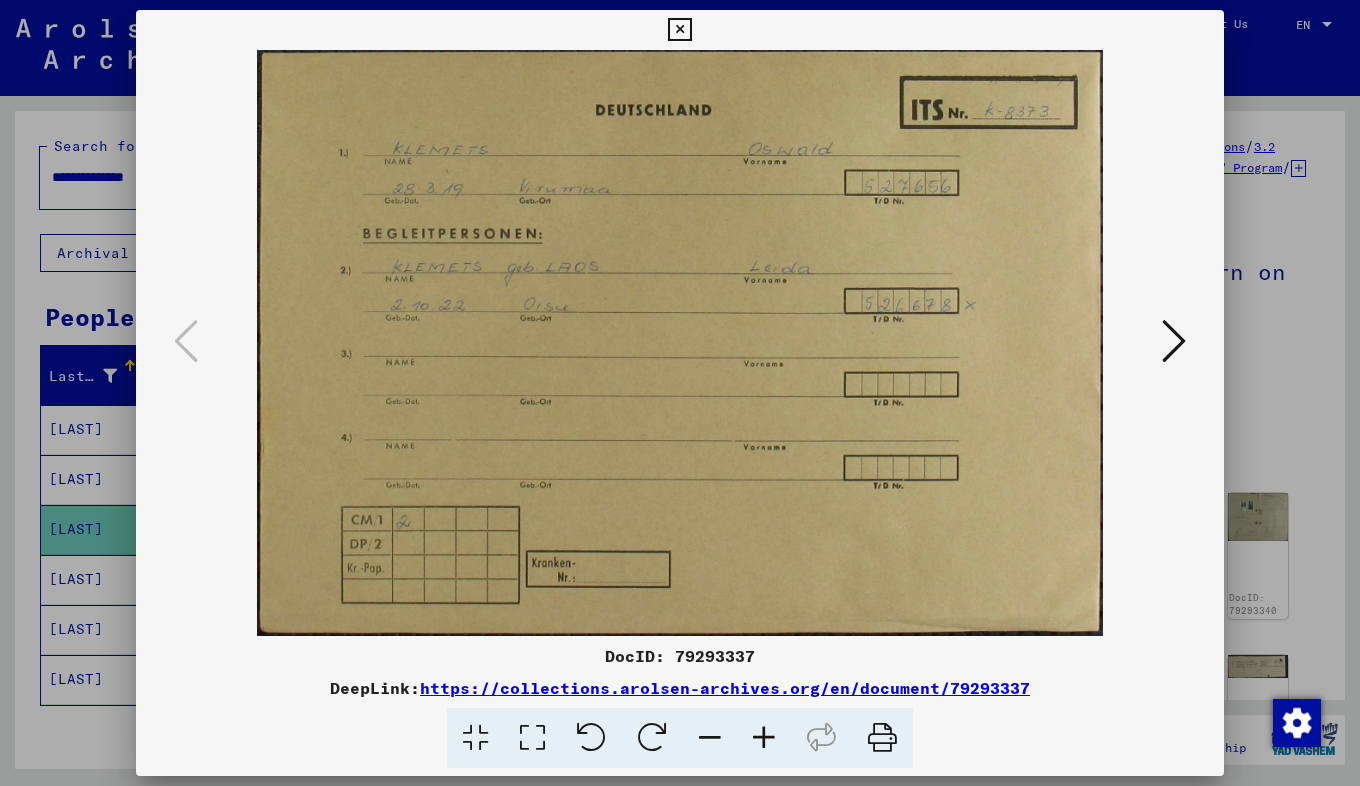 click at bounding box center (1174, 341) 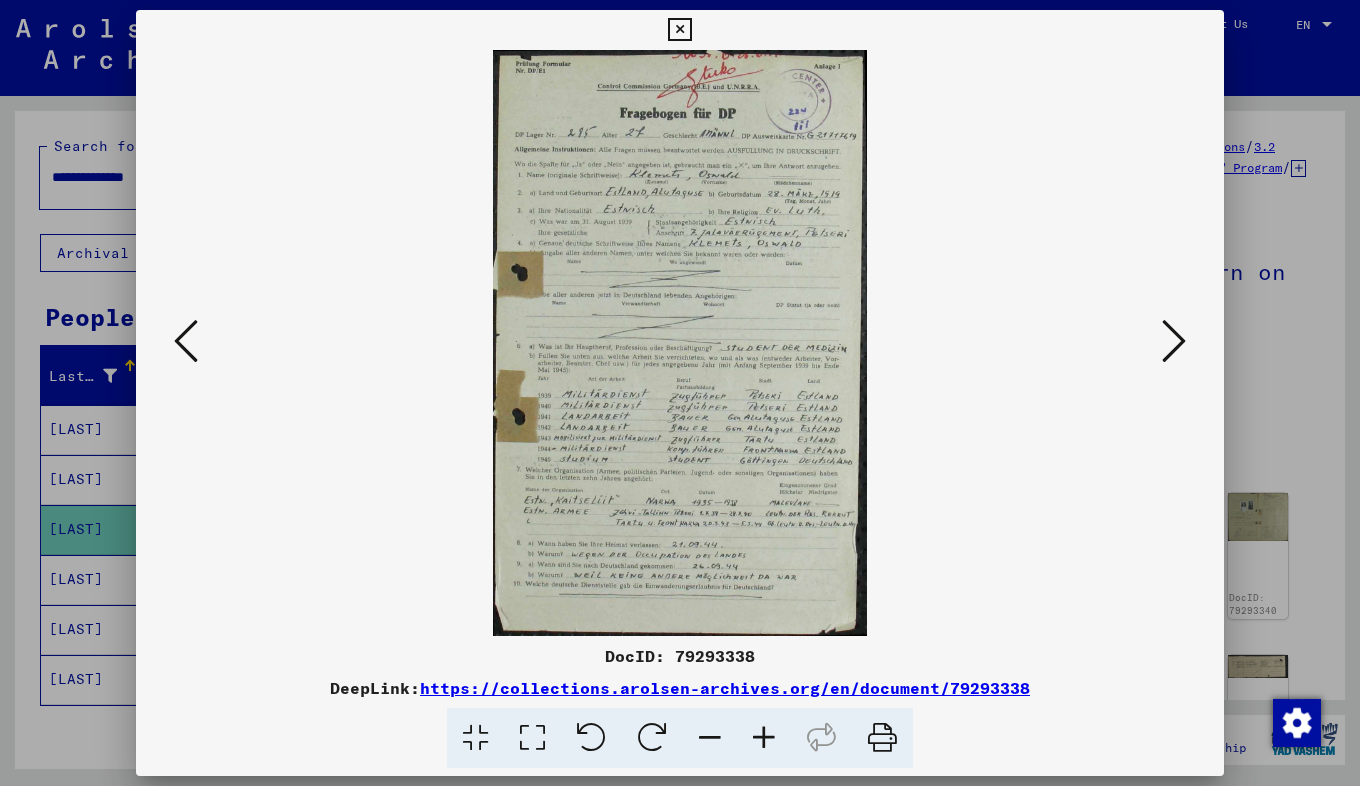 click at bounding box center [1174, 341] 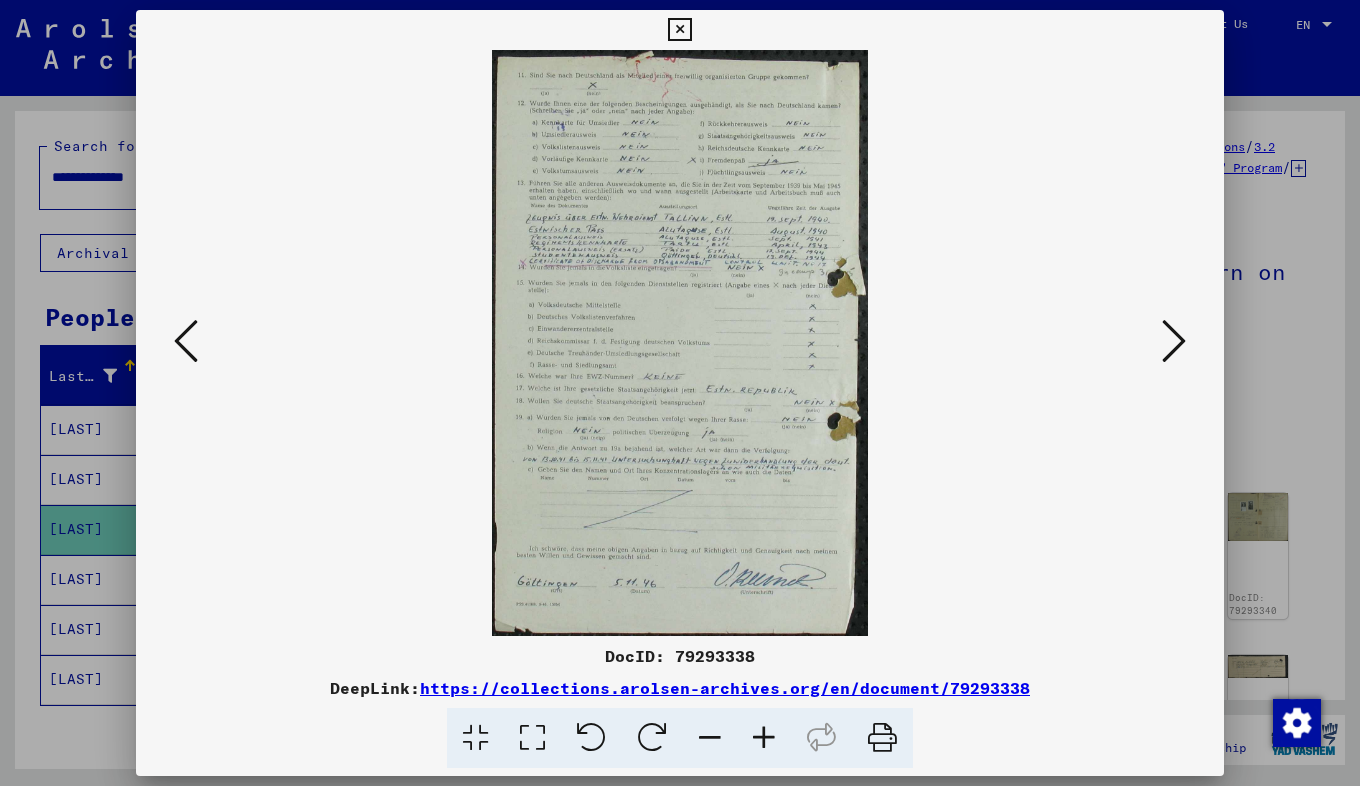 click at bounding box center (1174, 341) 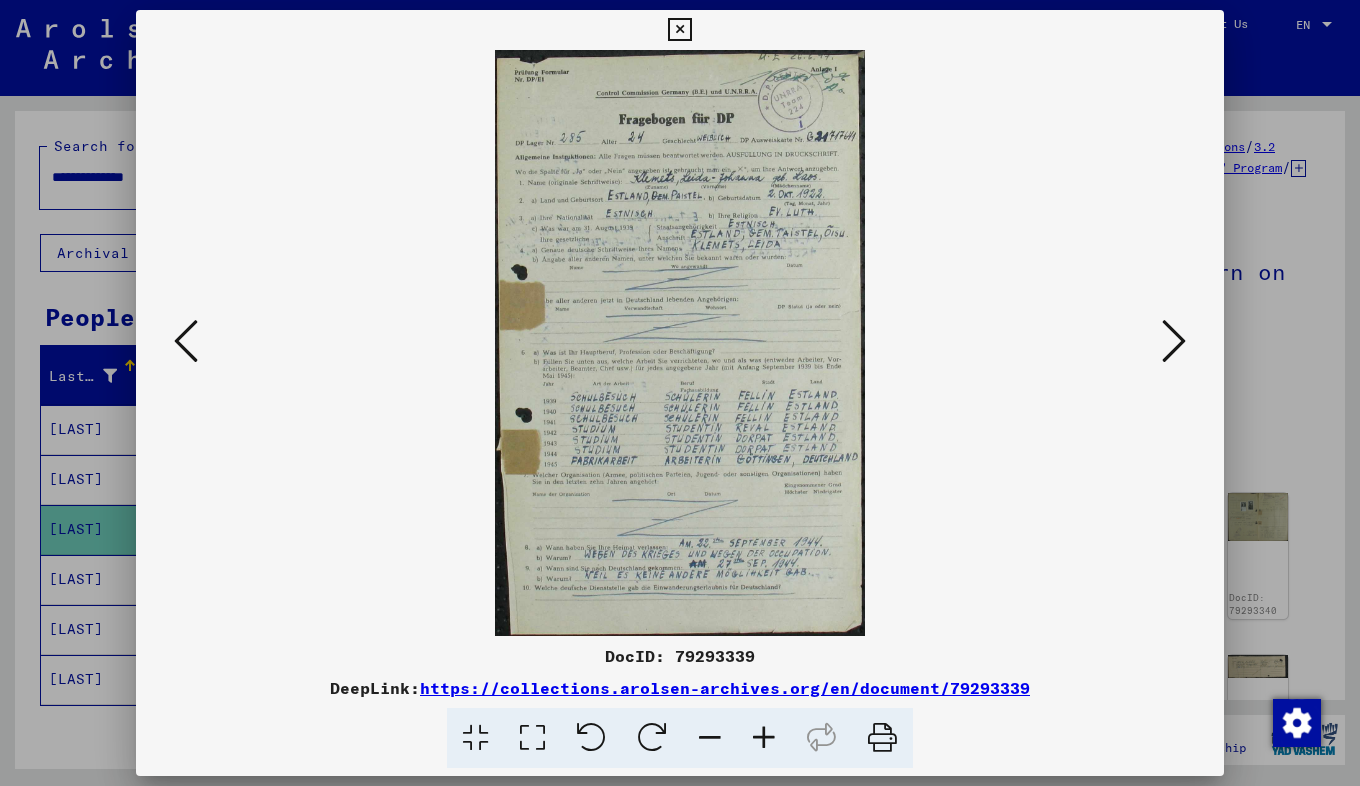 click at bounding box center [1174, 341] 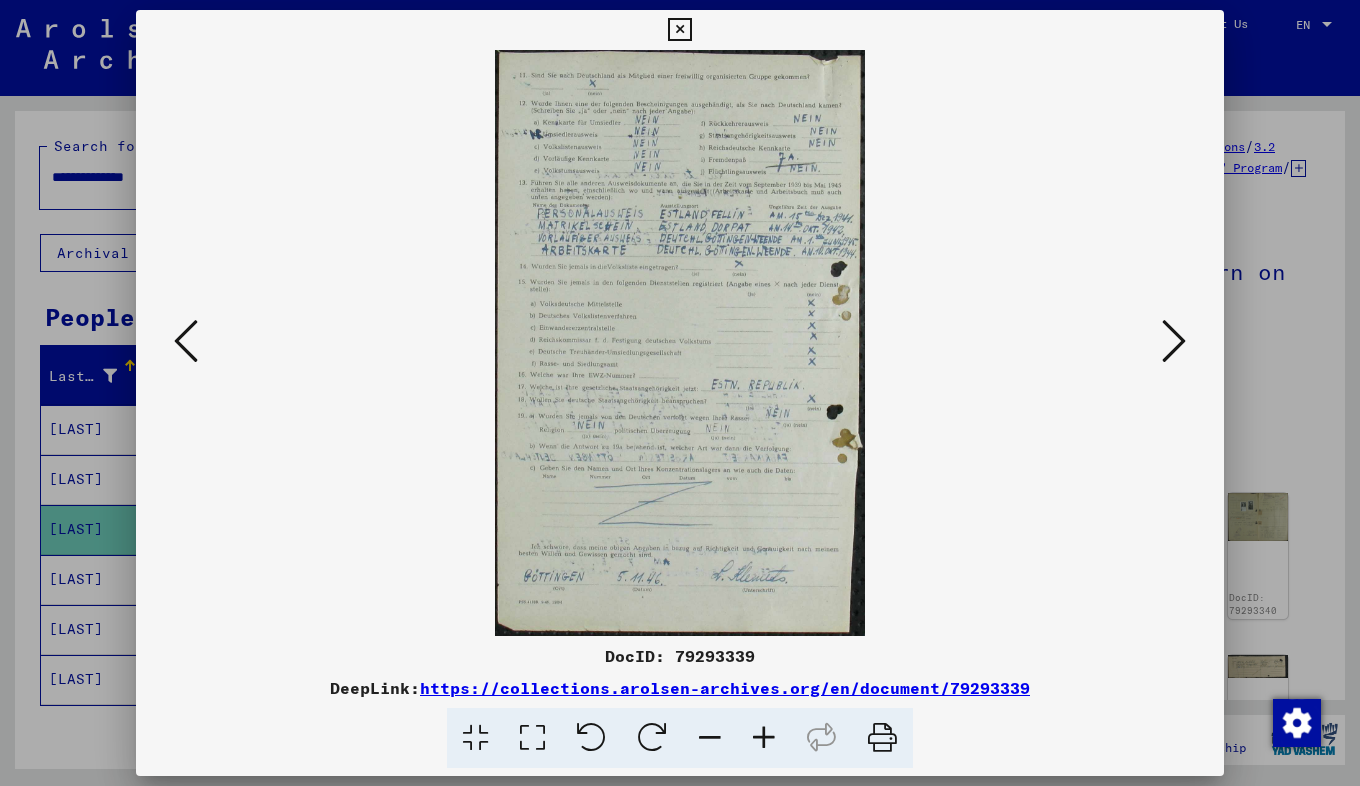 click at bounding box center [1174, 341] 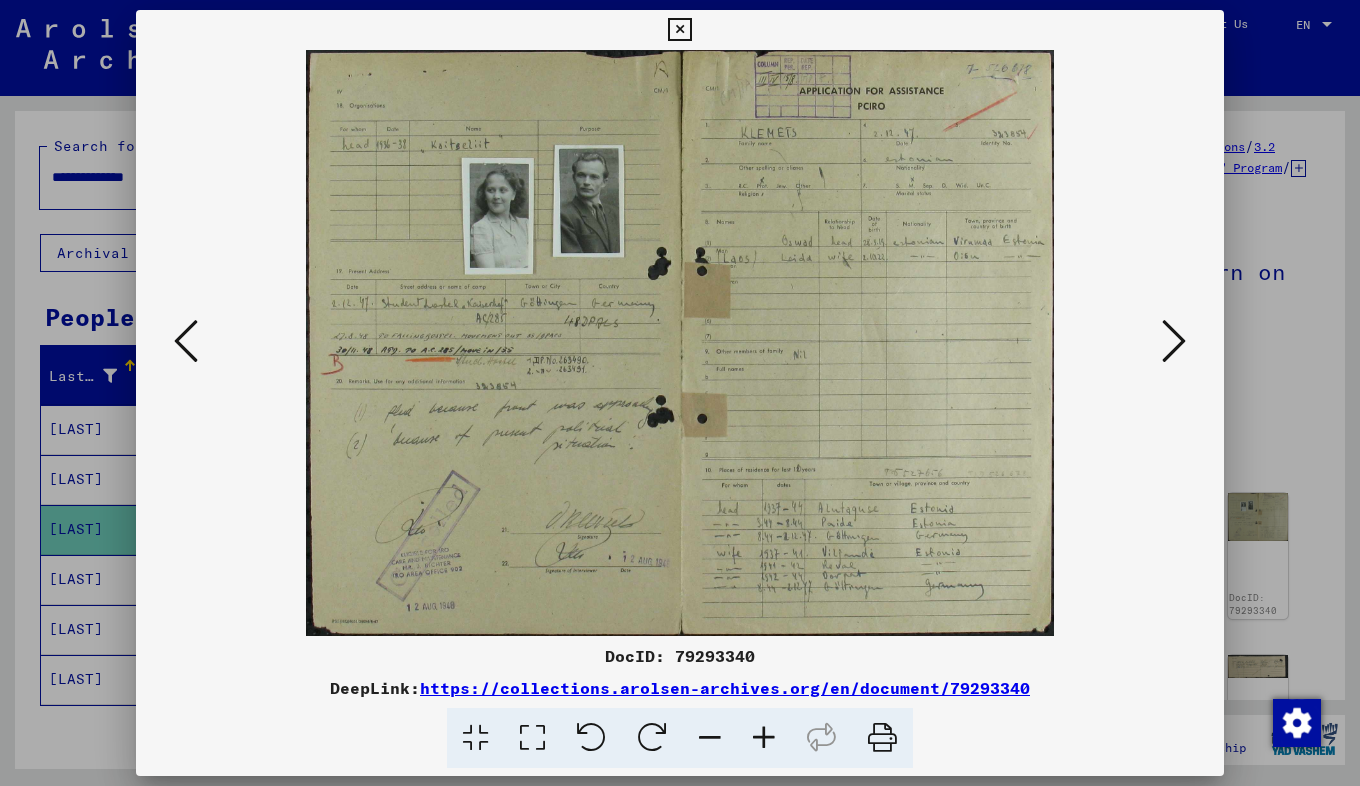 click at bounding box center (1174, 341) 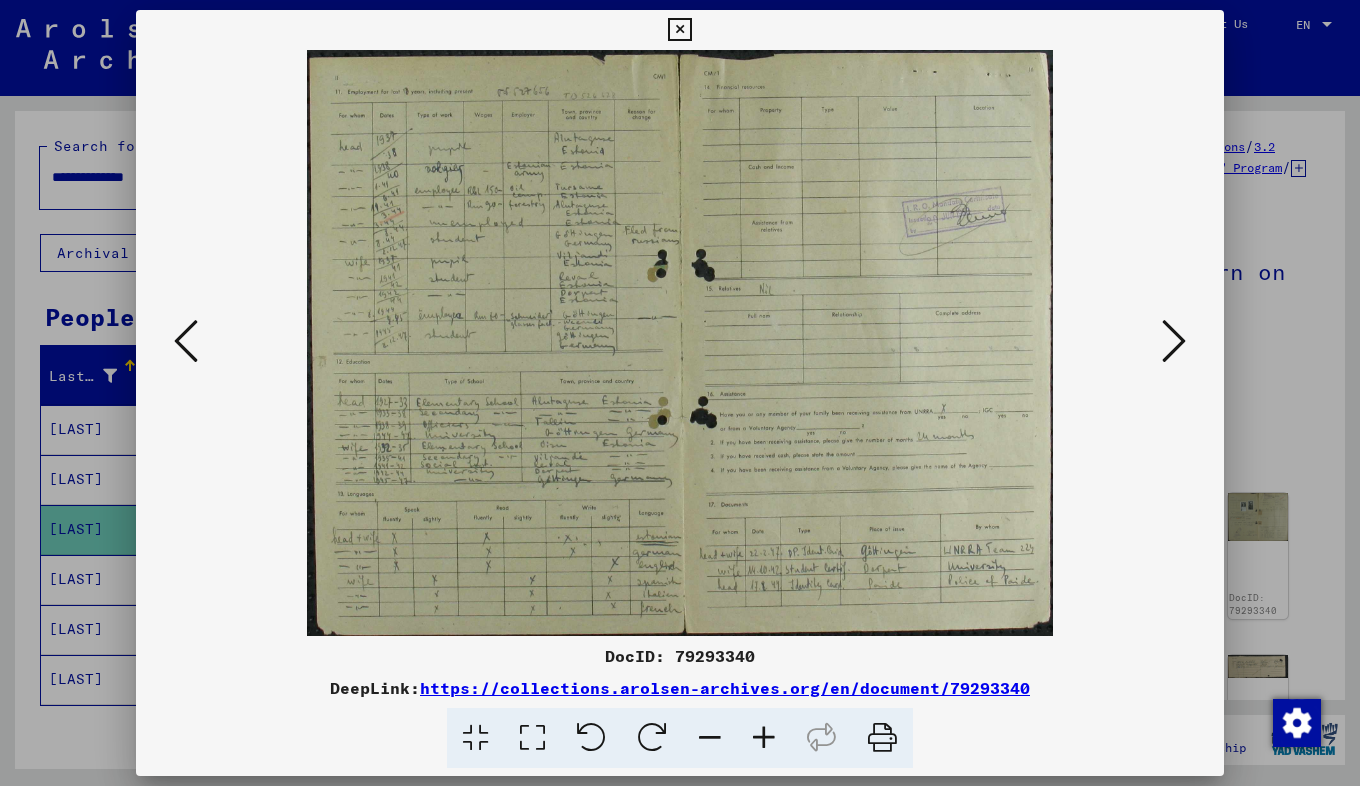 click on "https://collections.arolsen-archives.org/en/document/79293340" at bounding box center [725, 688] 